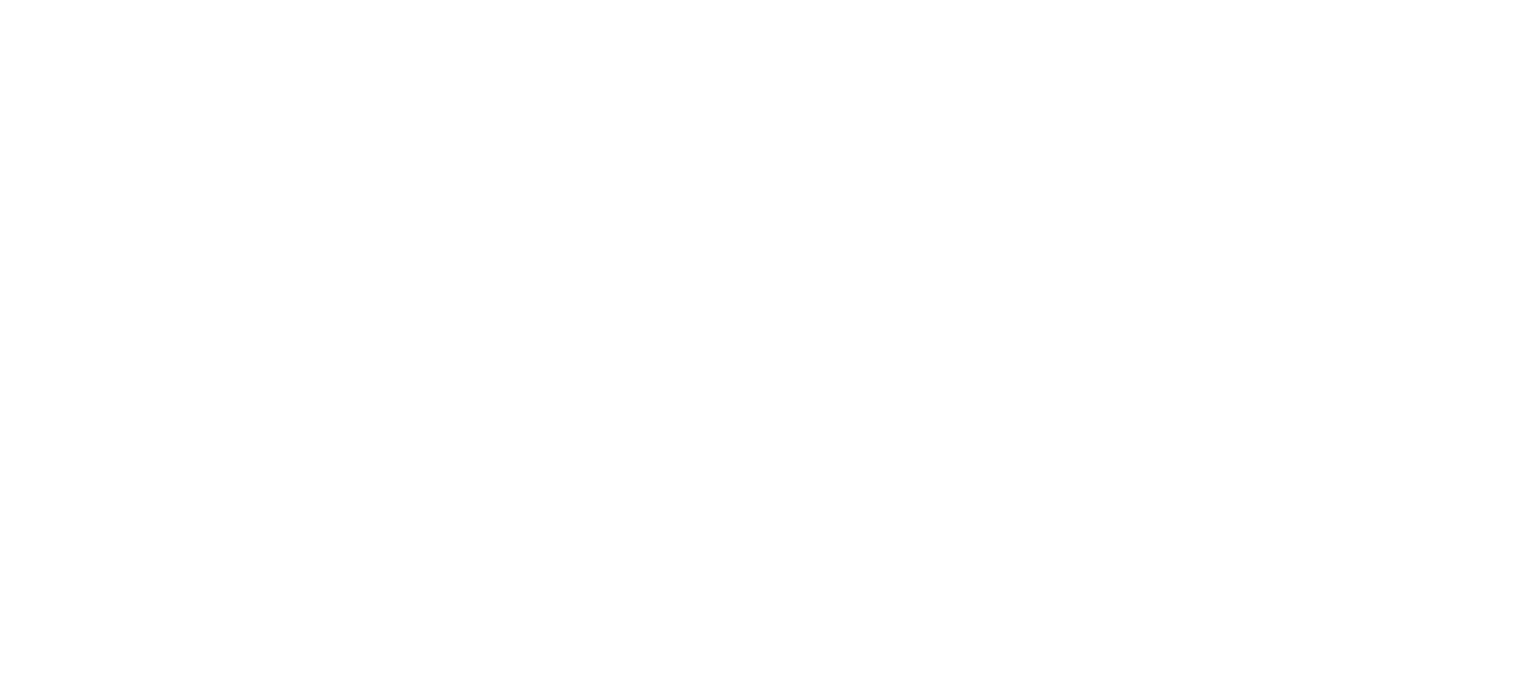 scroll, scrollTop: 0, scrollLeft: 0, axis: both 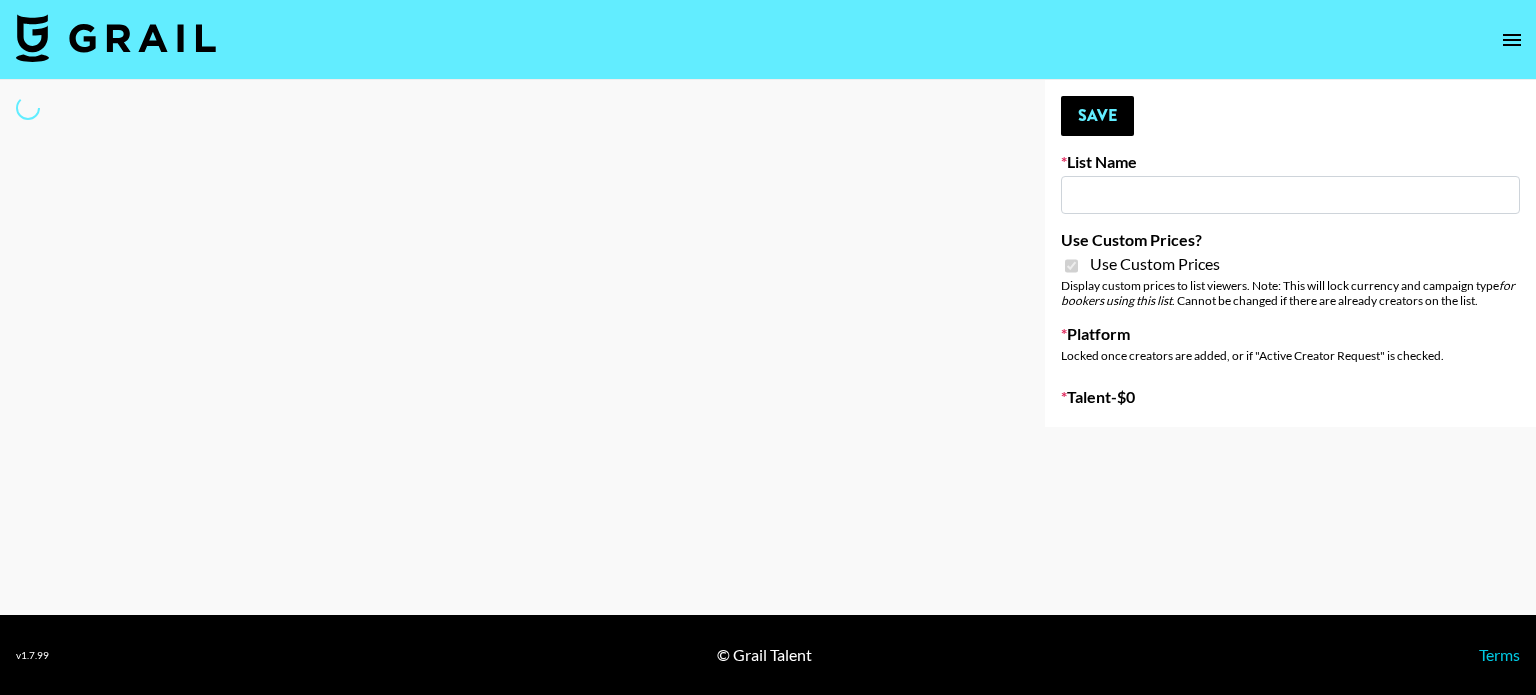 type on "Airbrush Glow Filter - USA TikTok" 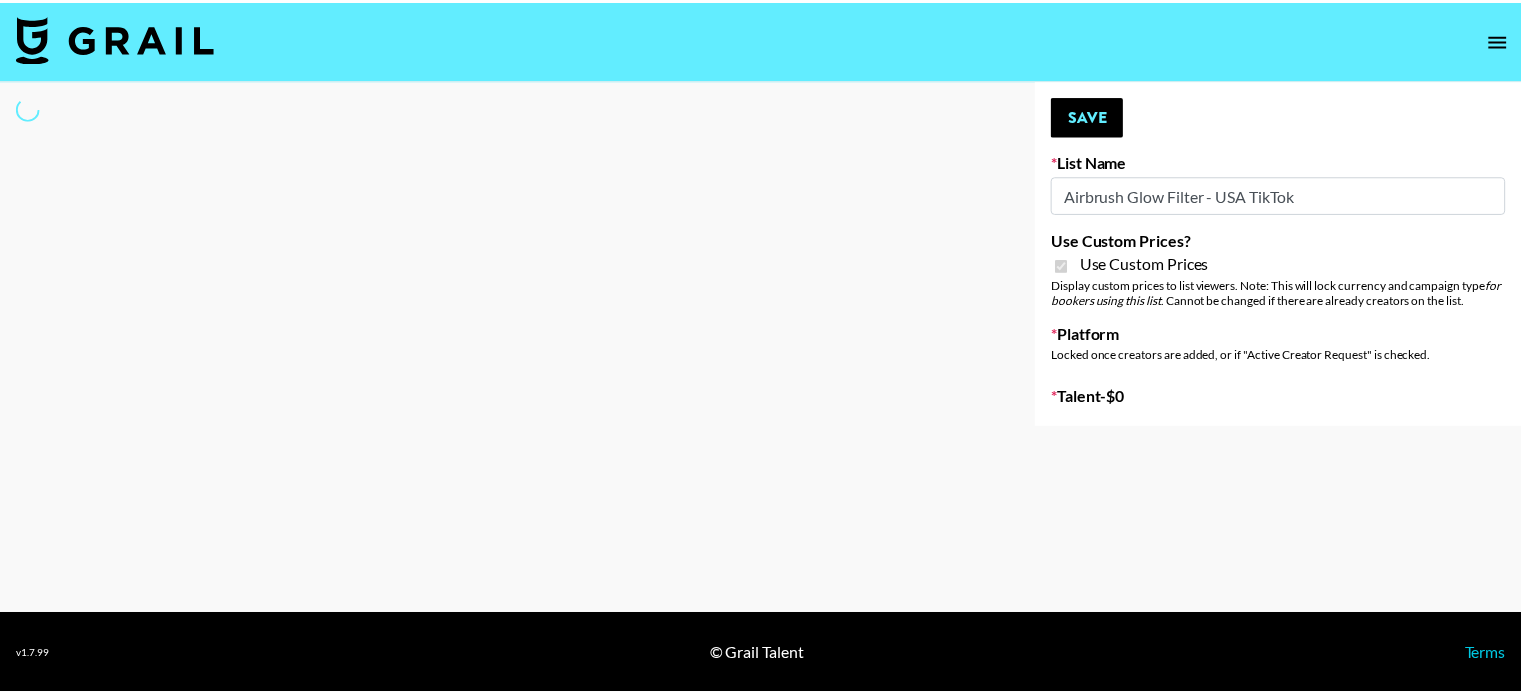 select on "Brand" 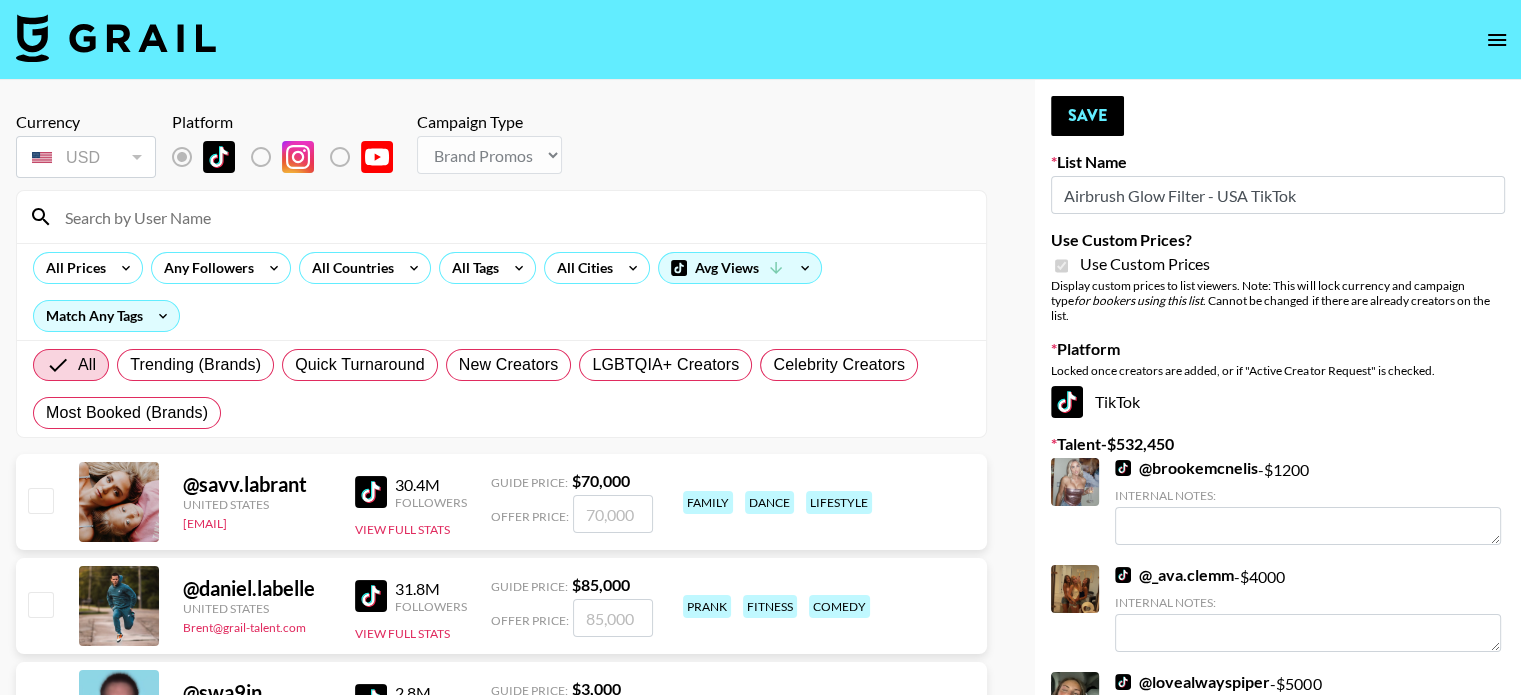 click at bounding box center [513, 217] 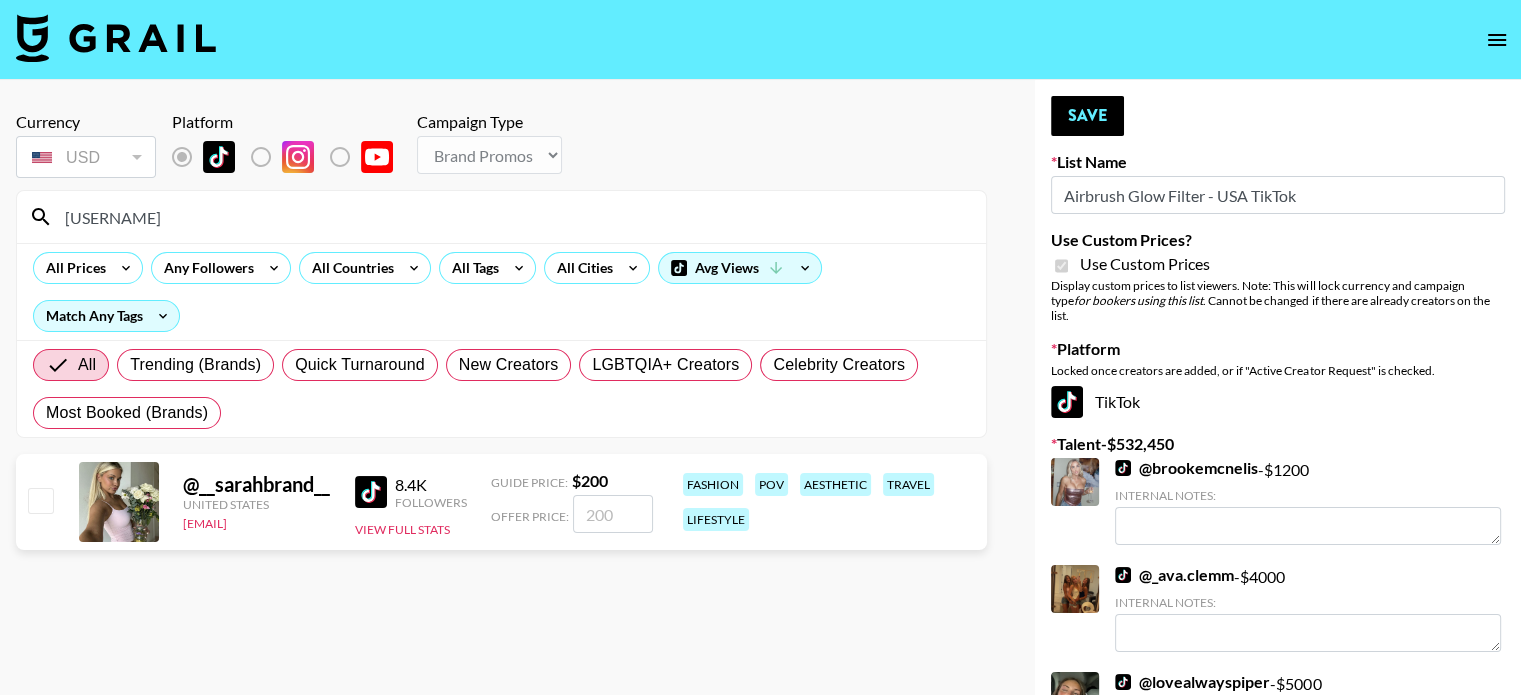 type on "[USERNAME]" 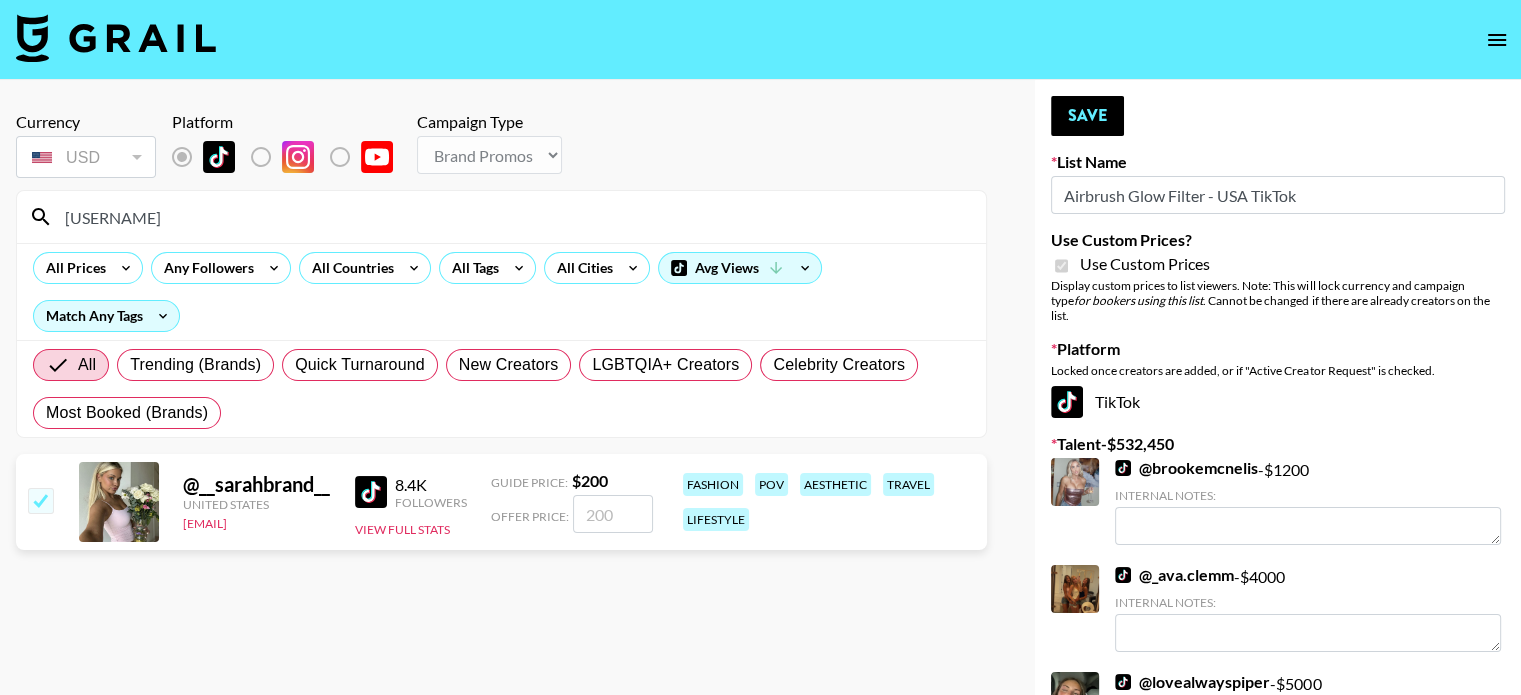 checkbox on "true" 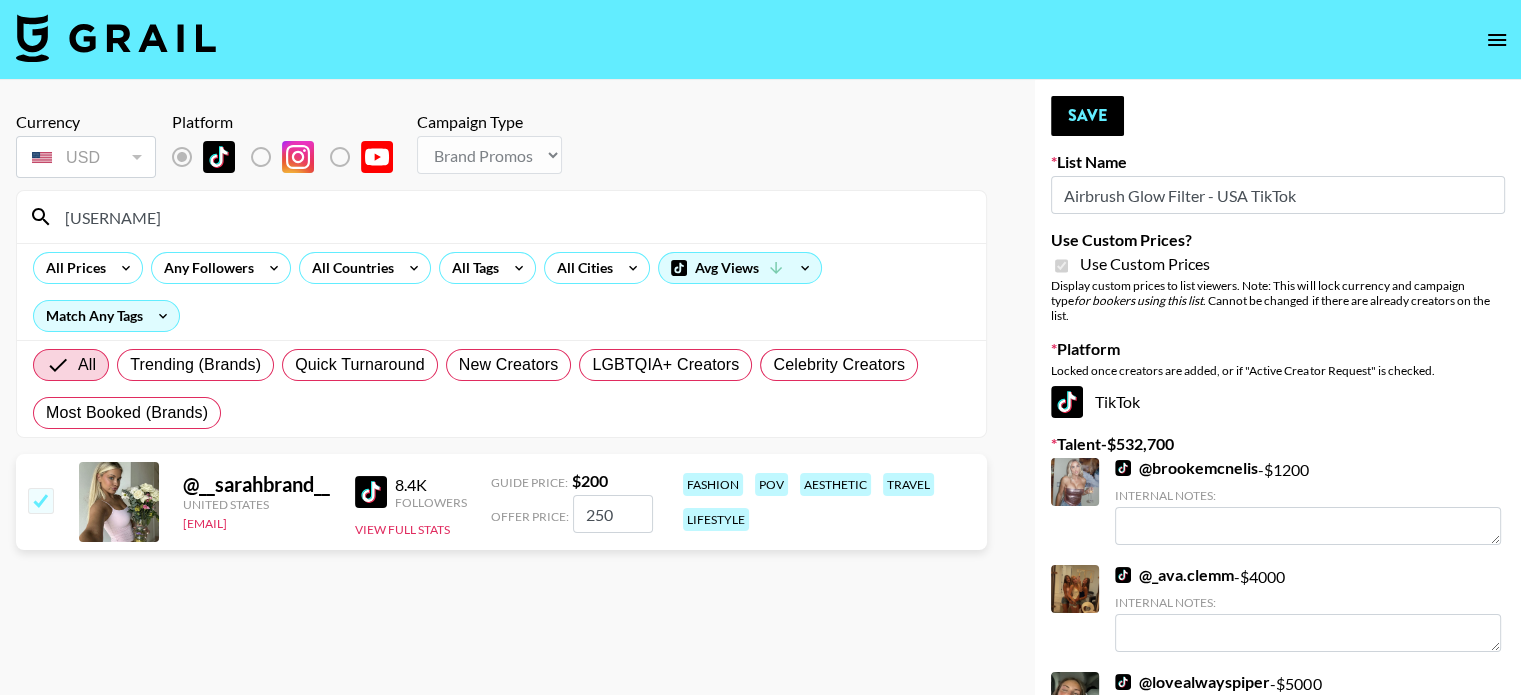 click on "Currency USD USD ​ Platform Campaign Type Choose Type... Song Promos Brand Promos sarahbra All Prices Any Followers All Countries All Tags All Cities Avg Views Match Any Tags All Trending (Brands) Quick Turnaround New Creators LGBTQIA+ Creators Celebrity Creators Most Booked (Brands) @ __sarahbrand__ United States celena.danahy@grail-talent.com 8.4K Followers View Full Stats Guide Price: $ 200 Offer Price: 250 fashion pov aesthetic travel lifestyle" at bounding box center (501, 363) 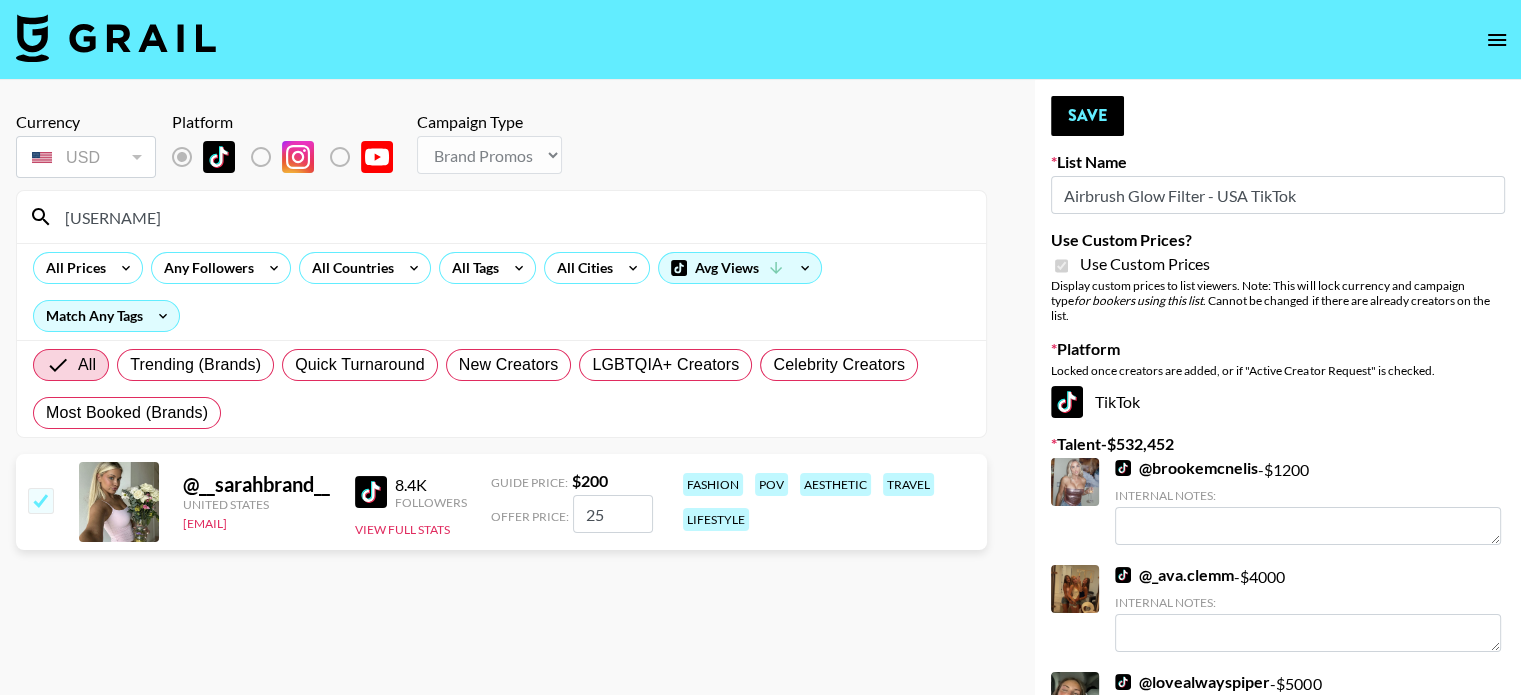 type on "250" 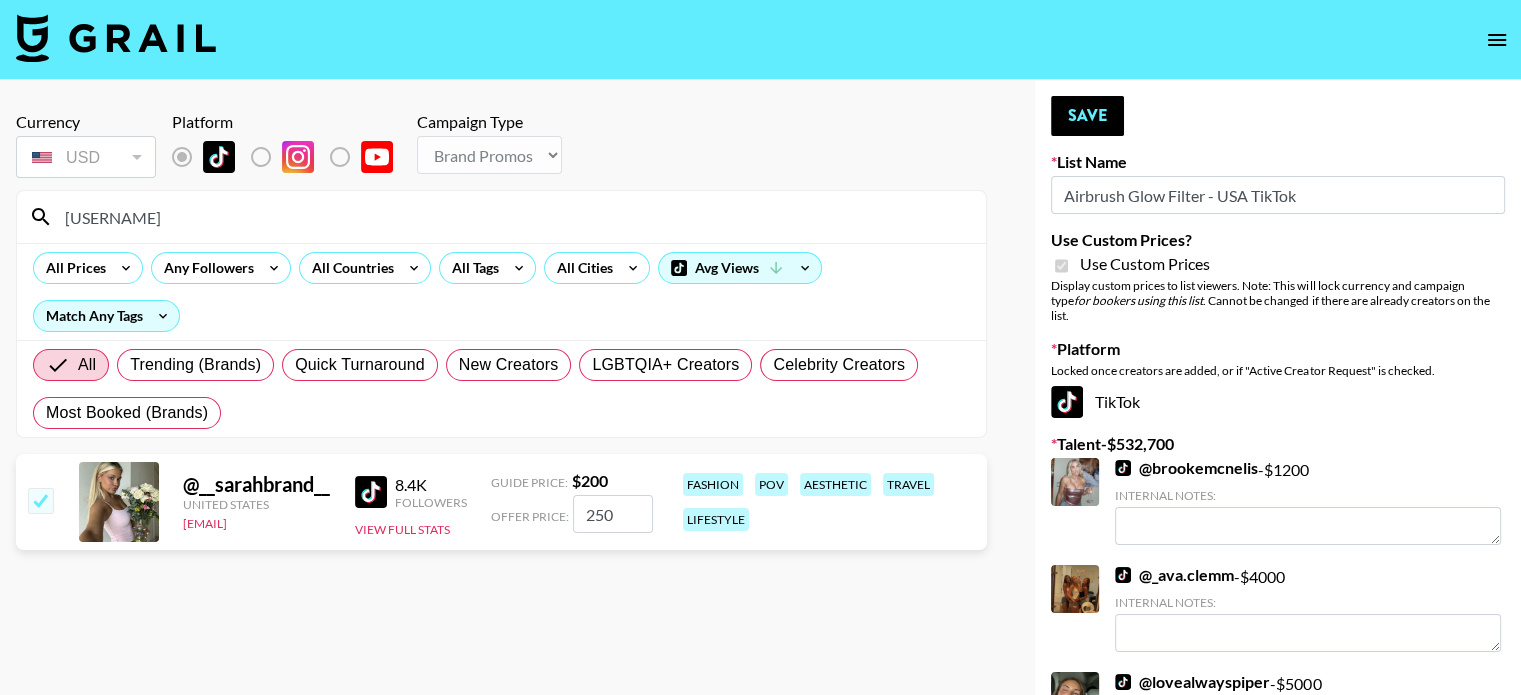 click on "Currency USD USD ​ Platform Campaign Type Choose Type... Song Promos Brand Promos sarahbra All Prices Any Followers All Countries All Tags All Cities Avg Views Match Any Tags All Trending (Brands) Quick Turnaround New Creators LGBTQIA+ Creators Celebrity Creators Most Booked (Brands) @ __sarahbrand__ United States celena.danahy@grail-talent.com 8.4K Followers View Full Stats Guide Price: $ 200 Offer Price: 250 fashion pov aesthetic travel lifestyle" at bounding box center (501, 363) 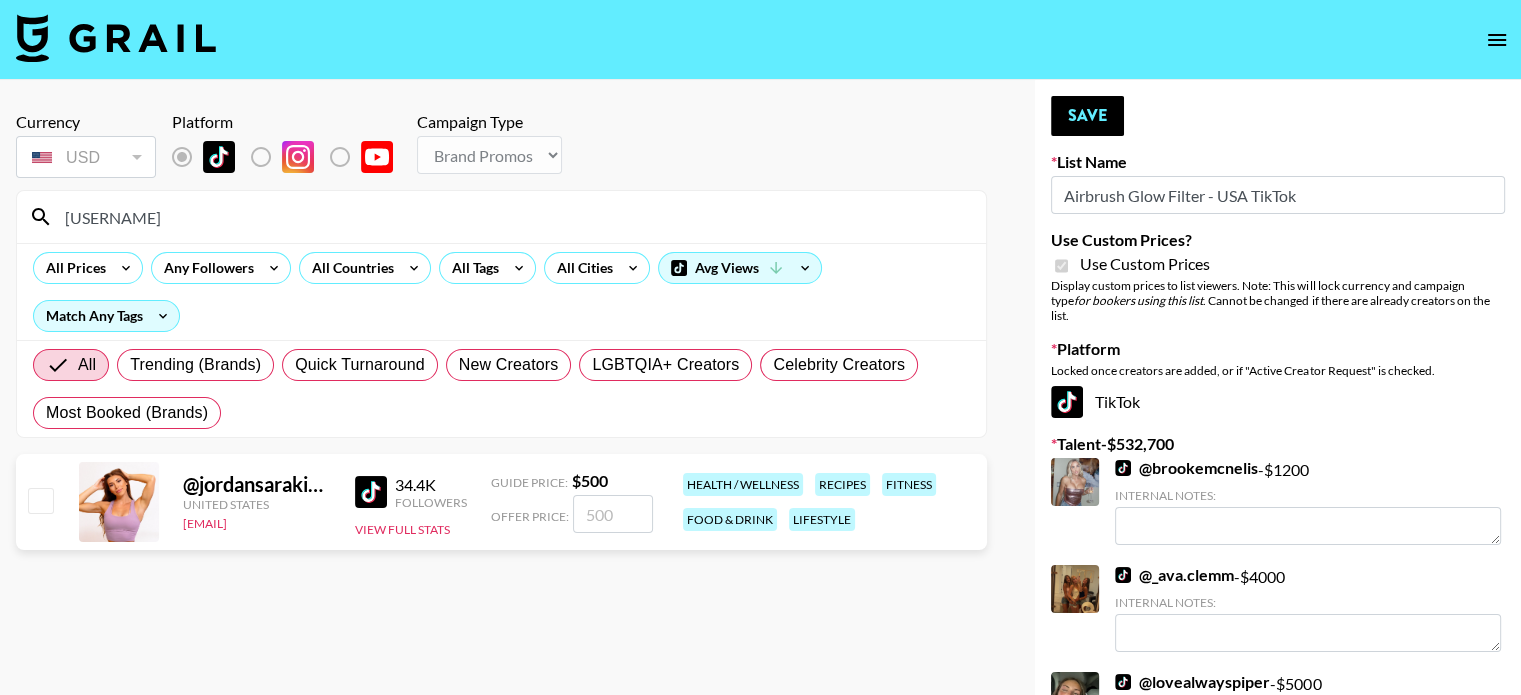 type on "[USERNAME]" 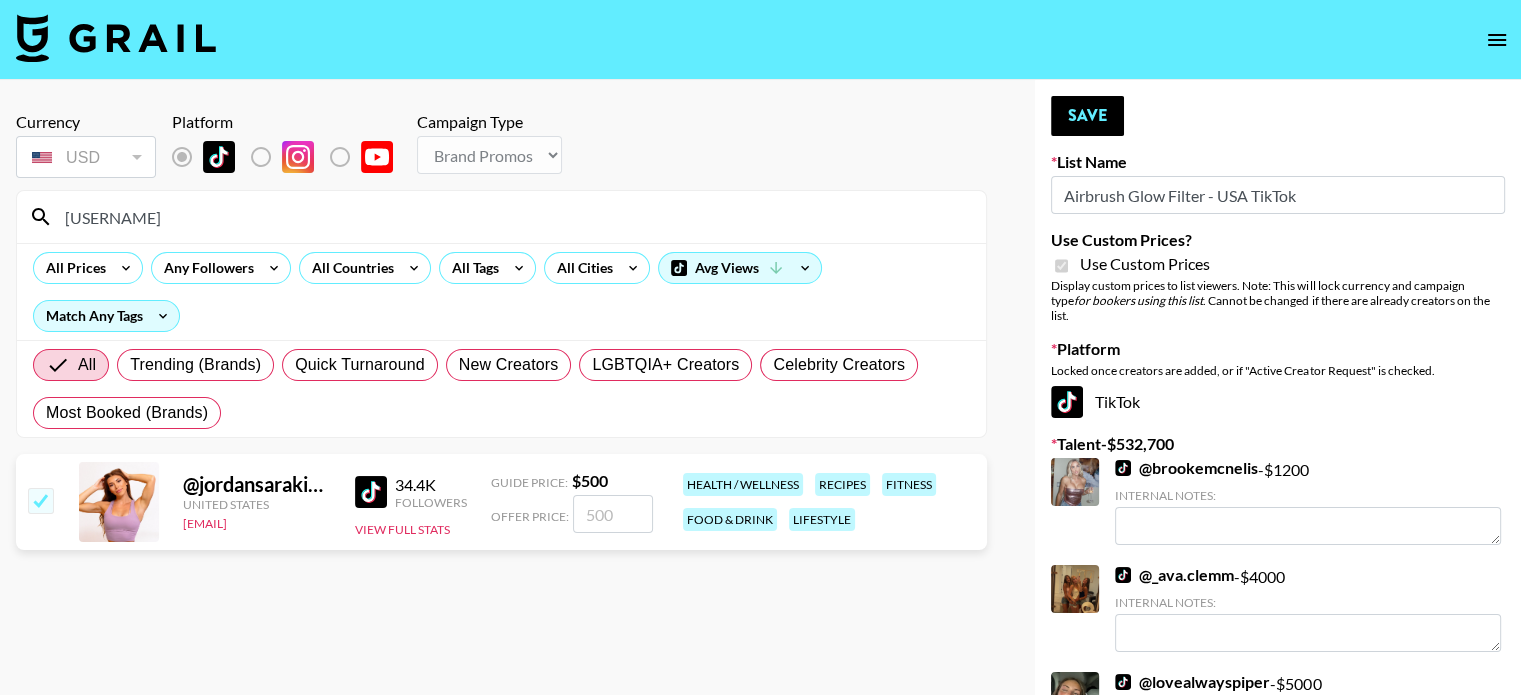 type on "6" 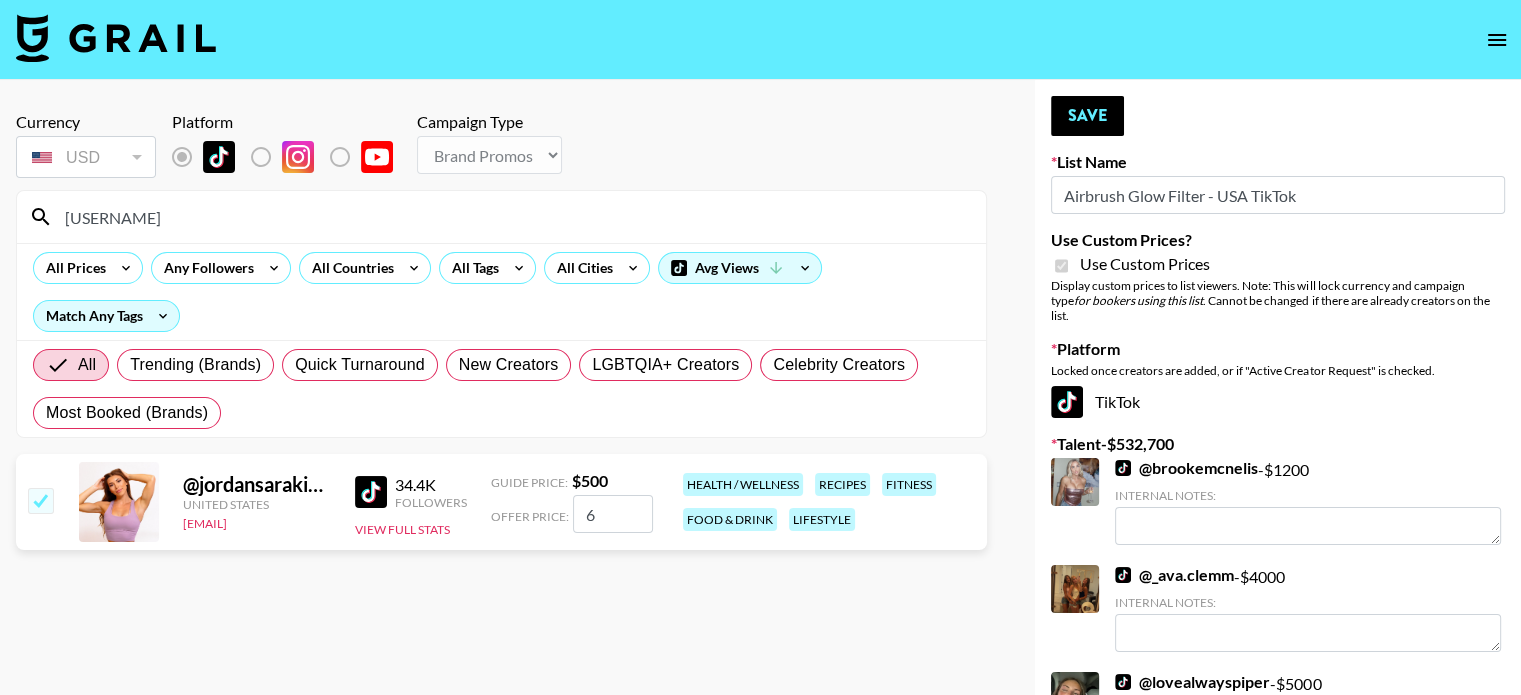 checkbox on "true" 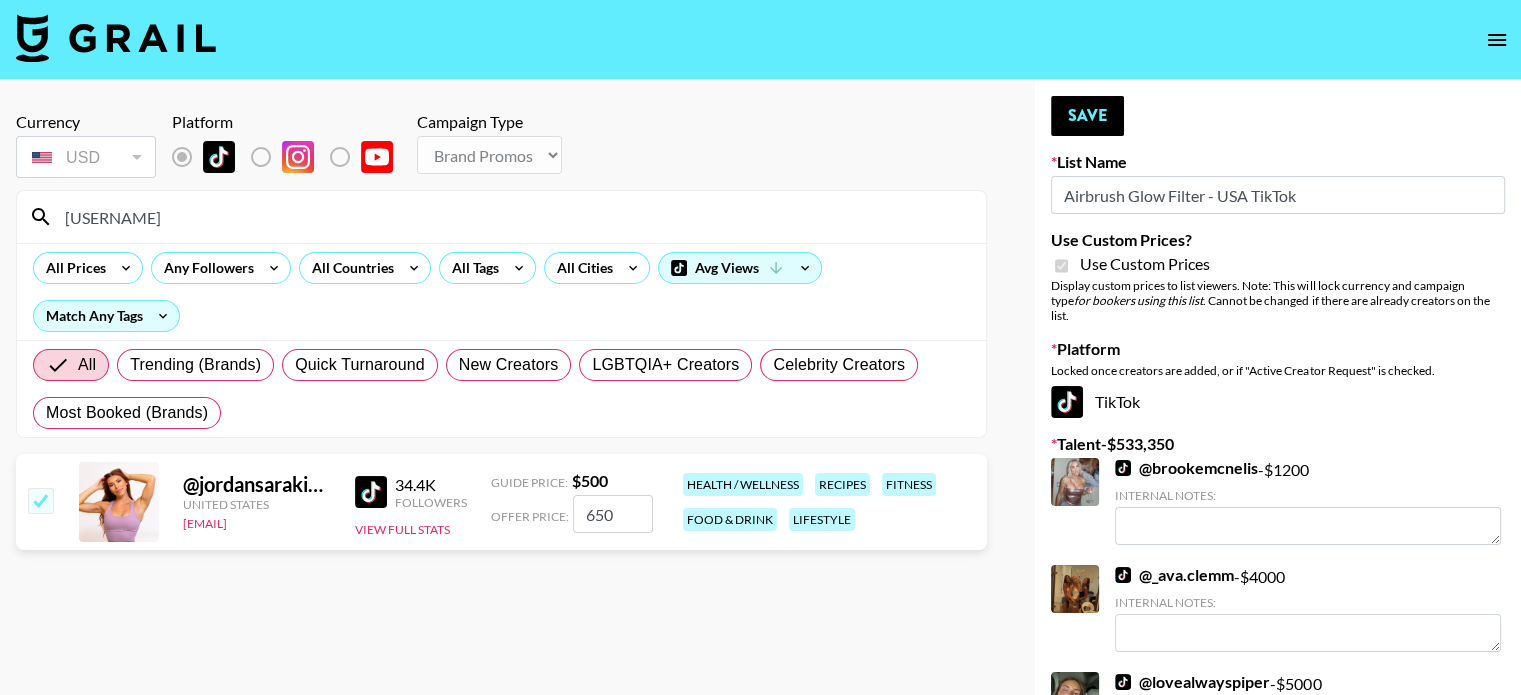 type on "650" 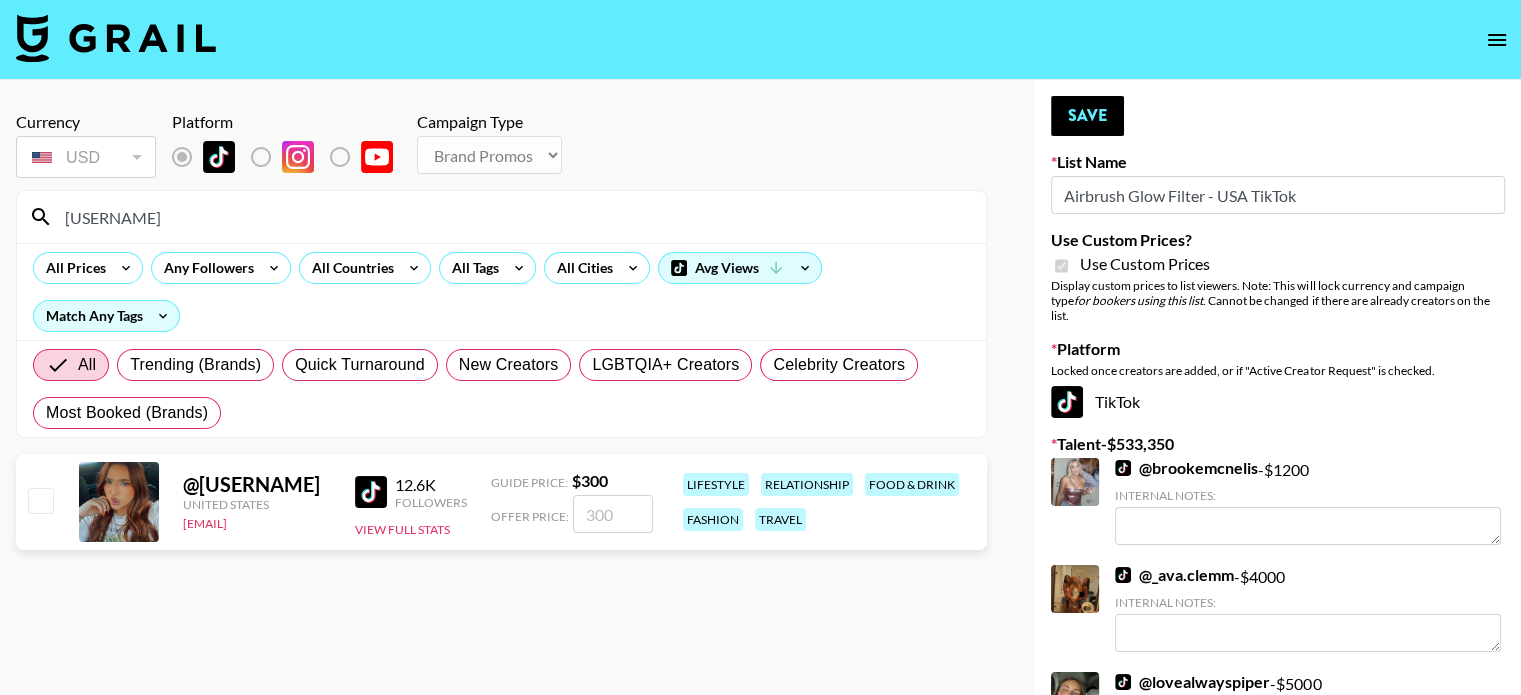 type on "[USERNAME]" 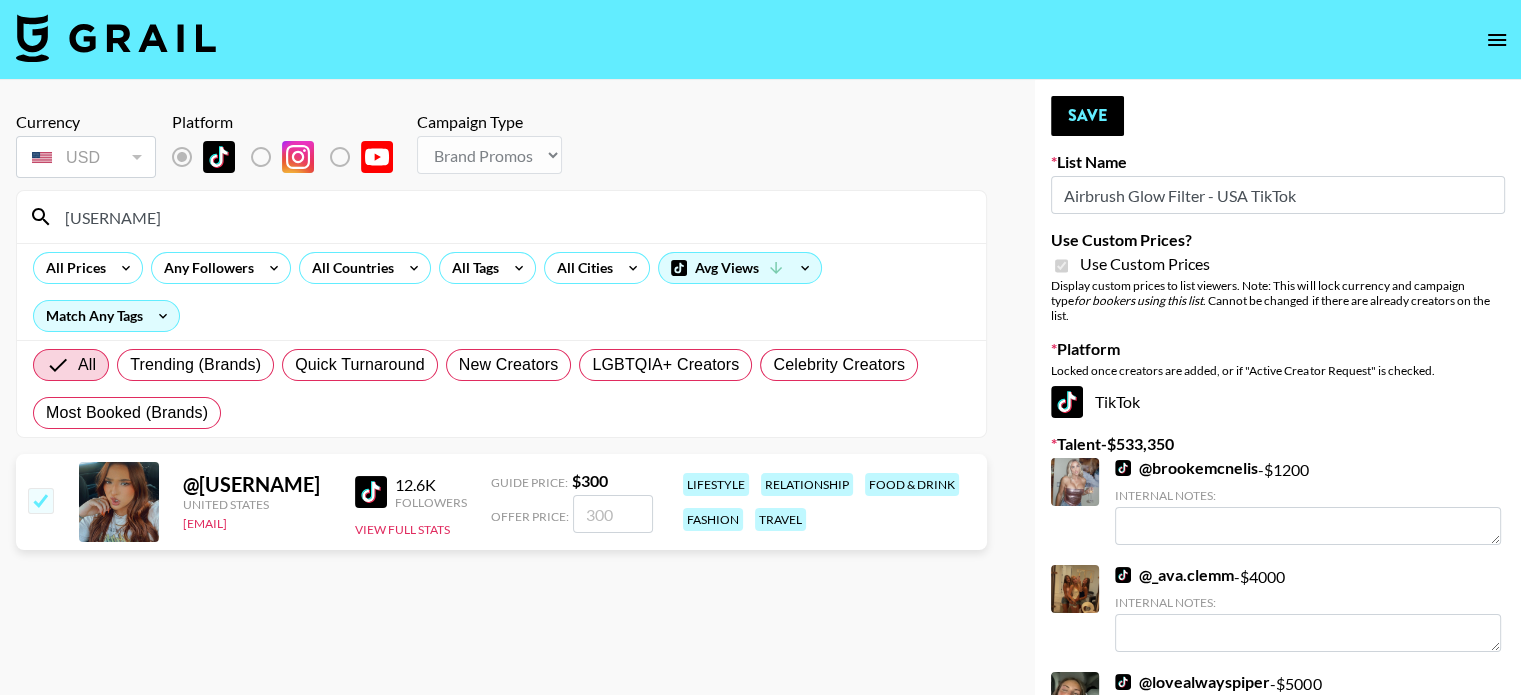checkbox on "true" 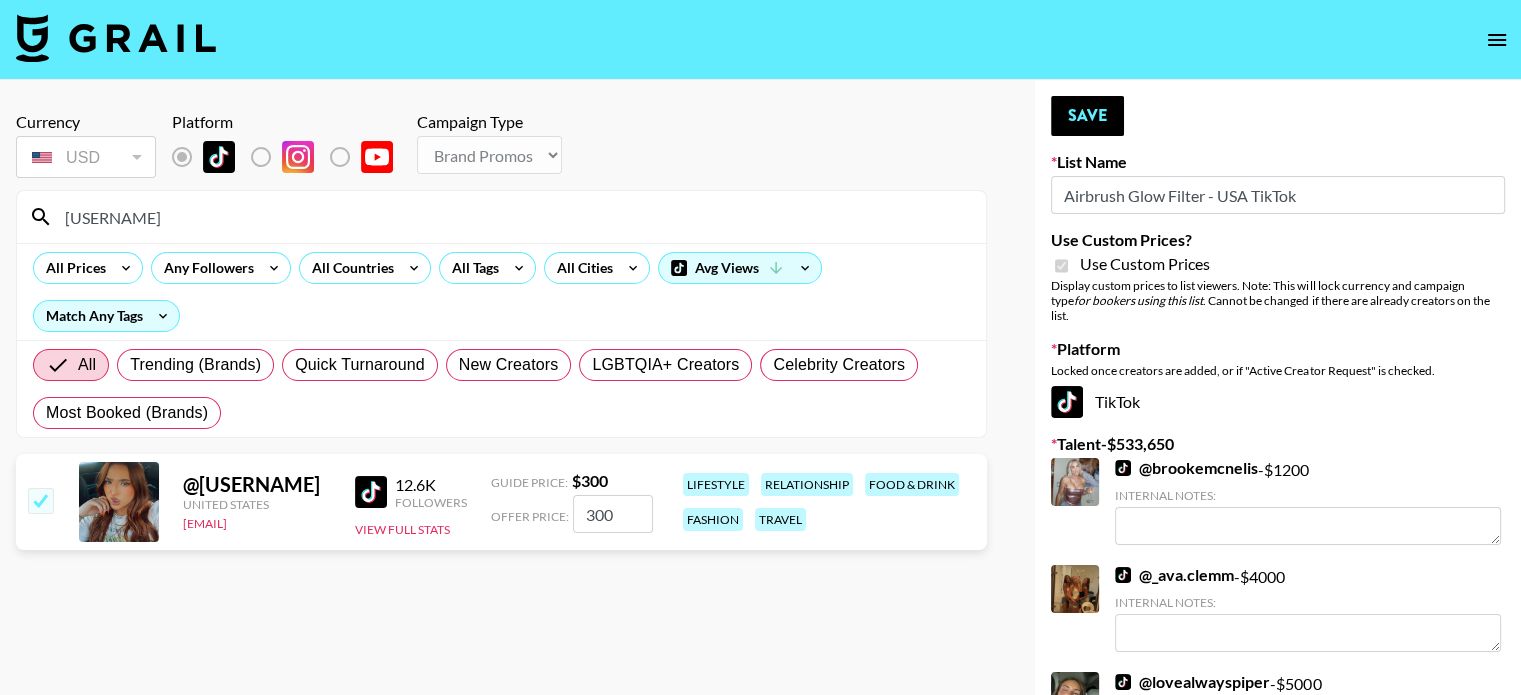 type on "300" 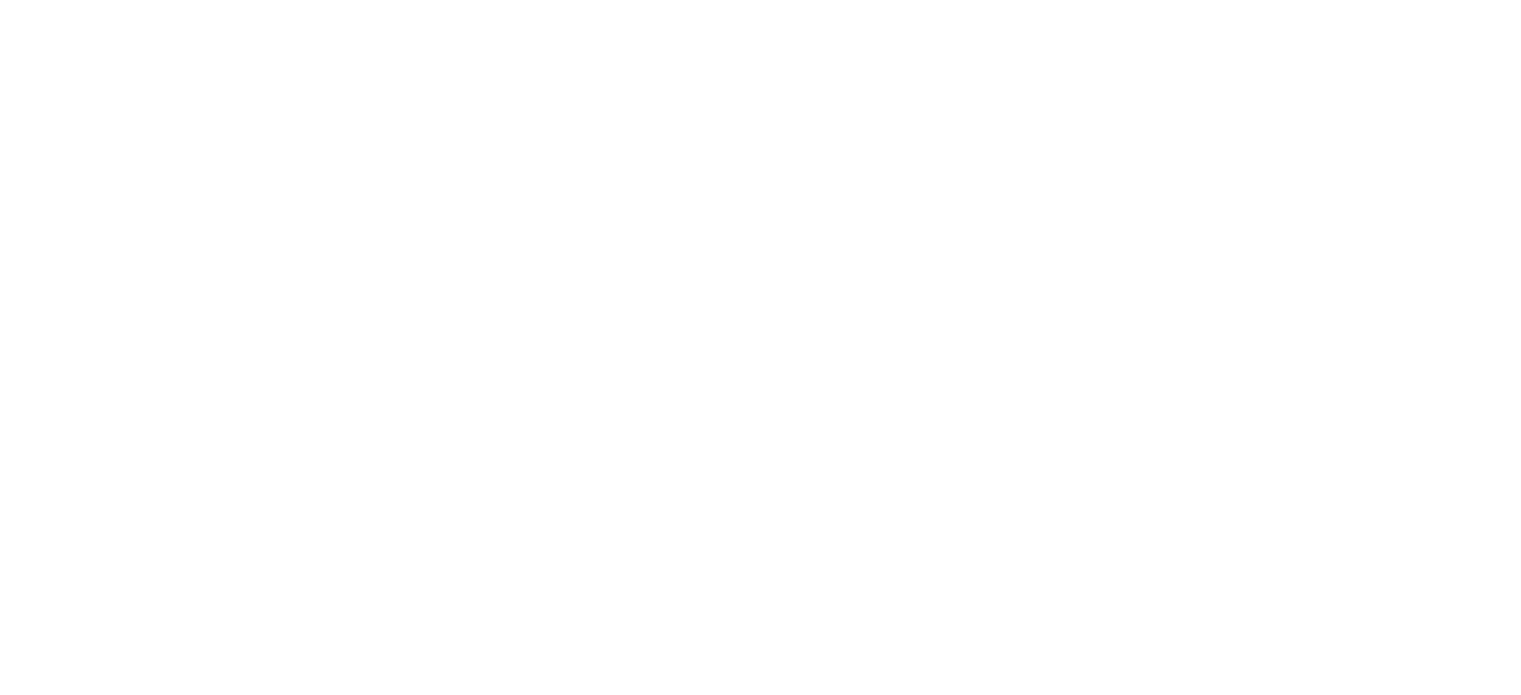 scroll, scrollTop: 0, scrollLeft: 0, axis: both 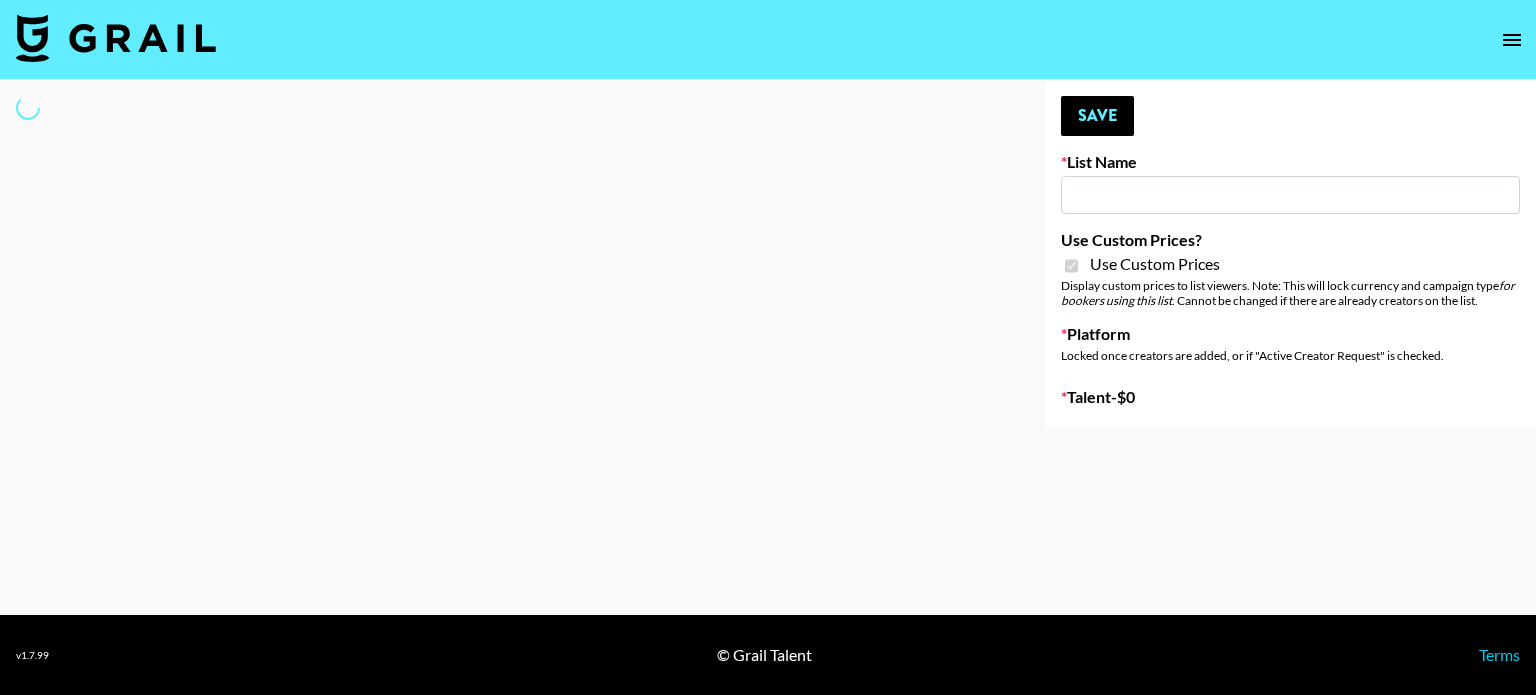 type on "AirBrush Glow Filter - USA - IG" 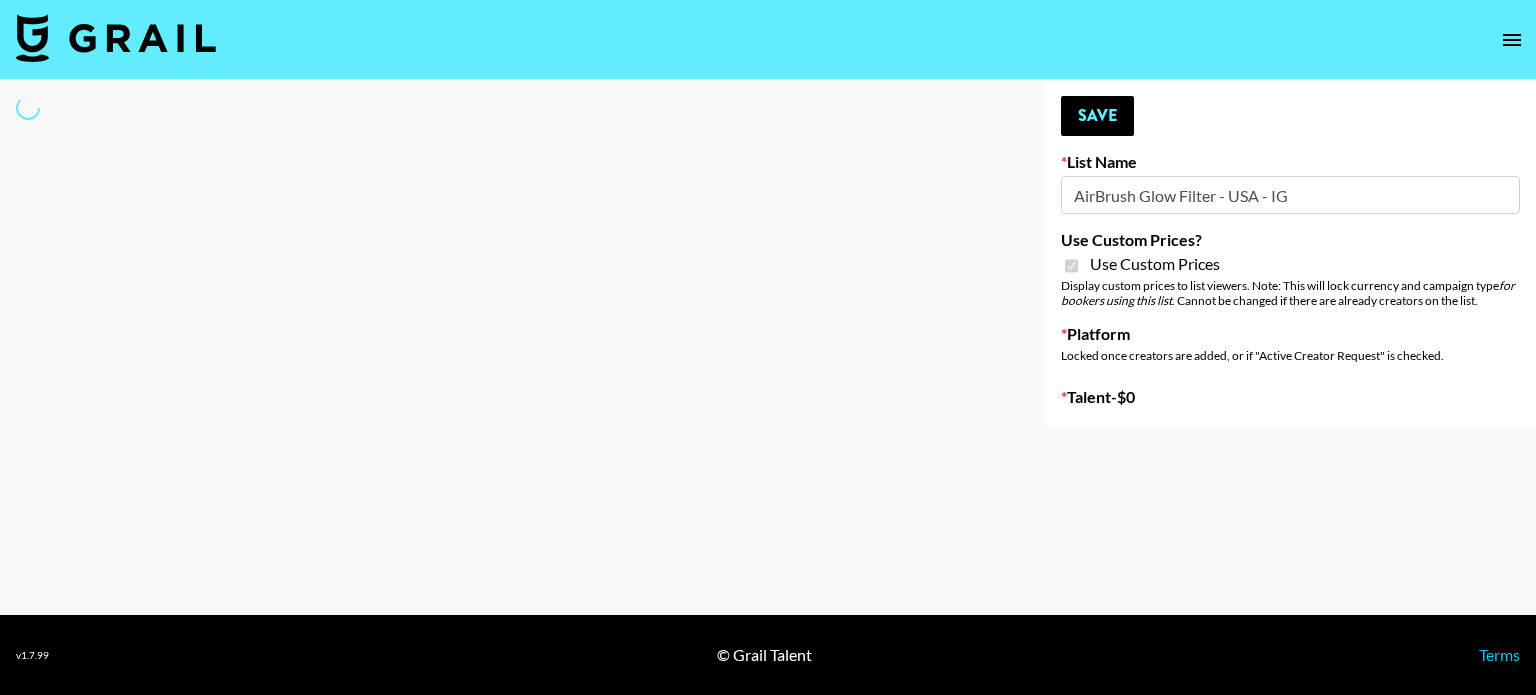 select on "Brand" 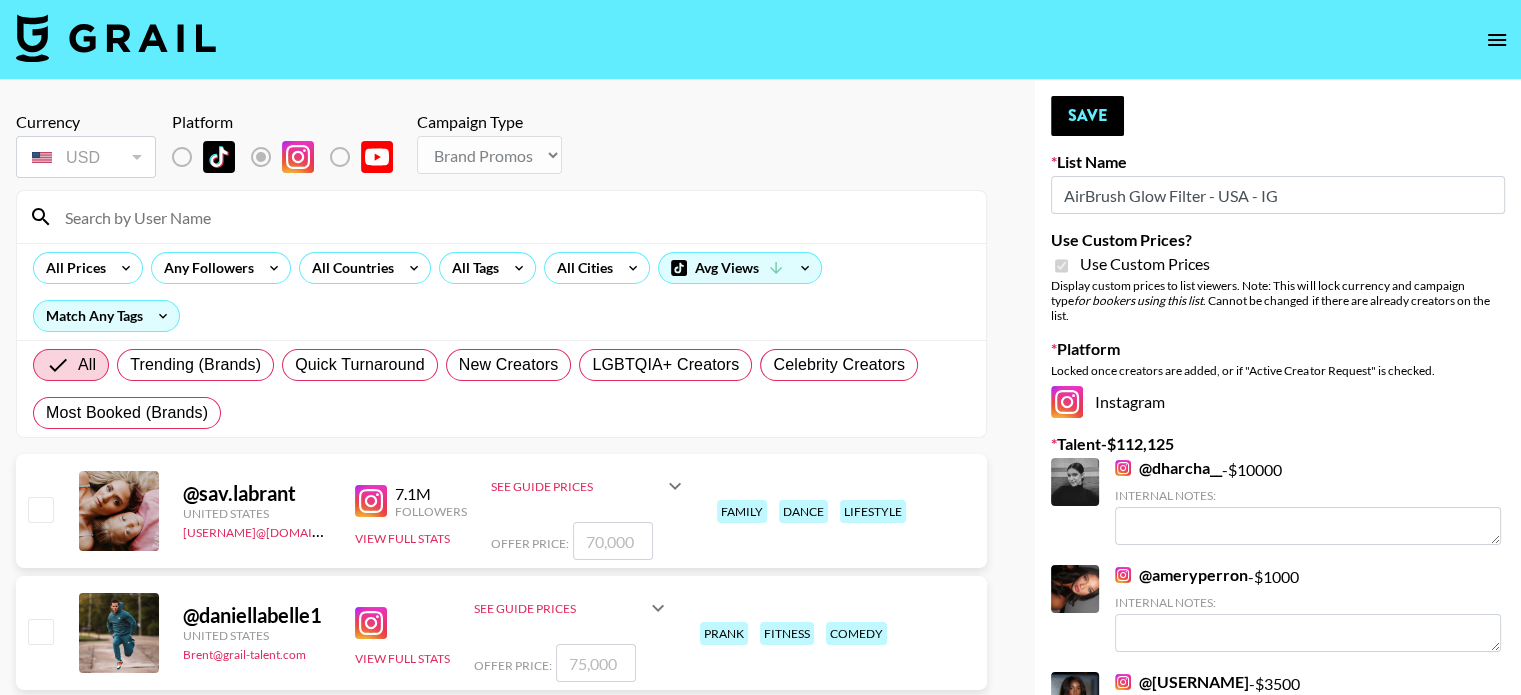 click at bounding box center (513, 217) 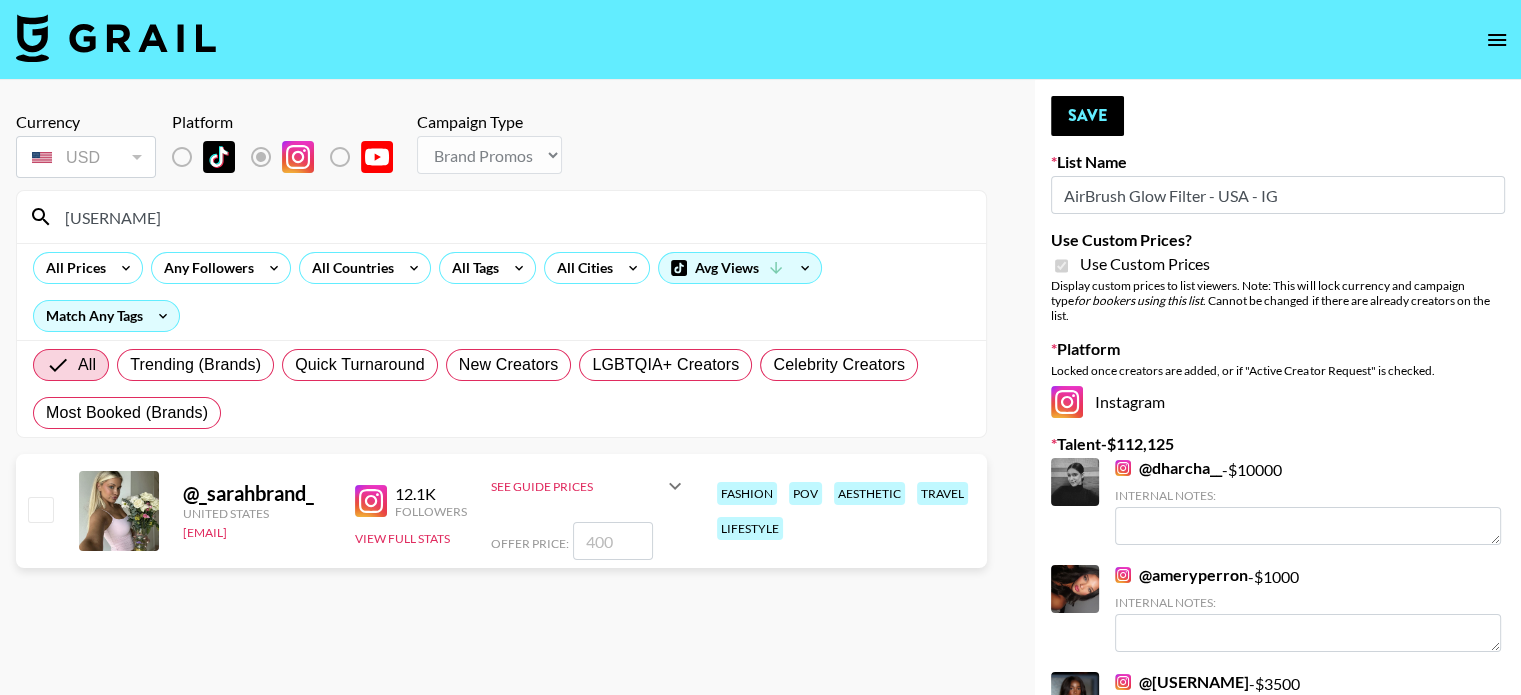 type on "[USERNAME]" 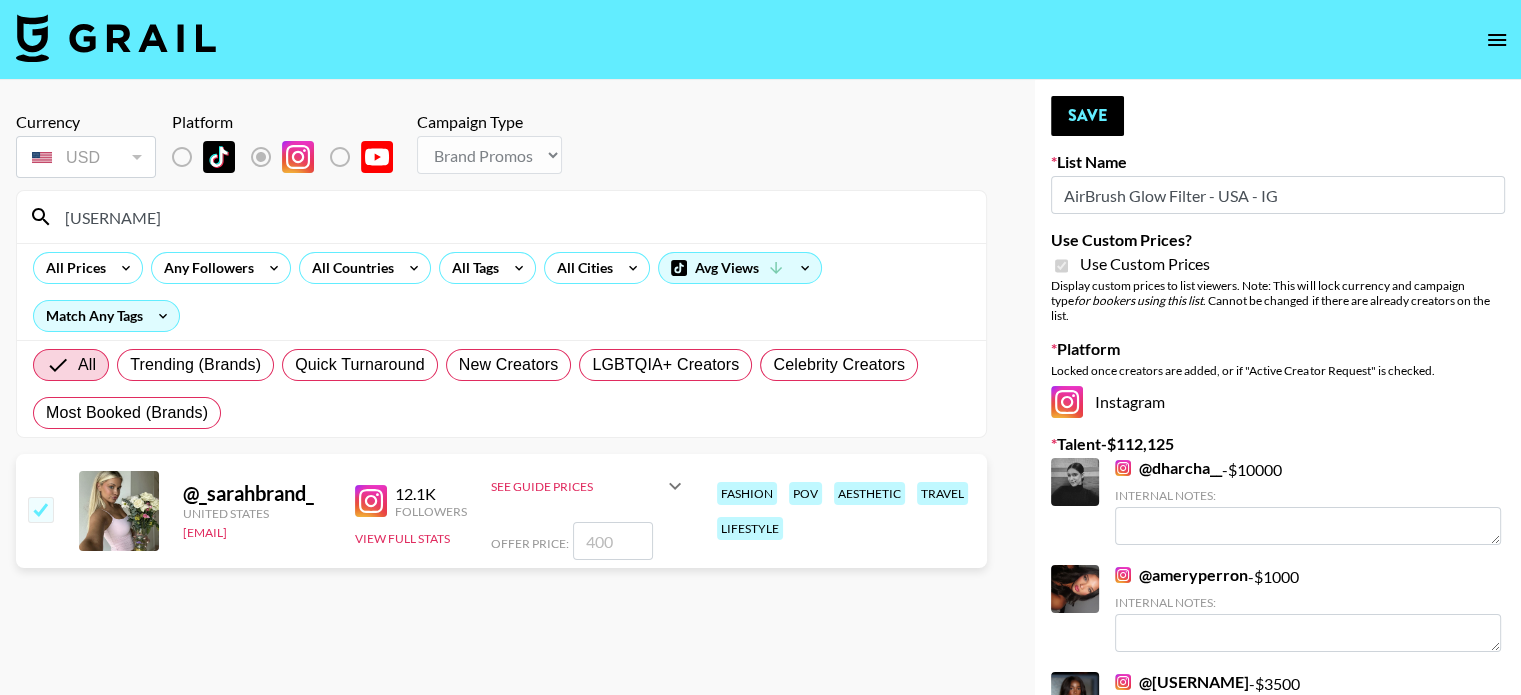 checkbox on "true" 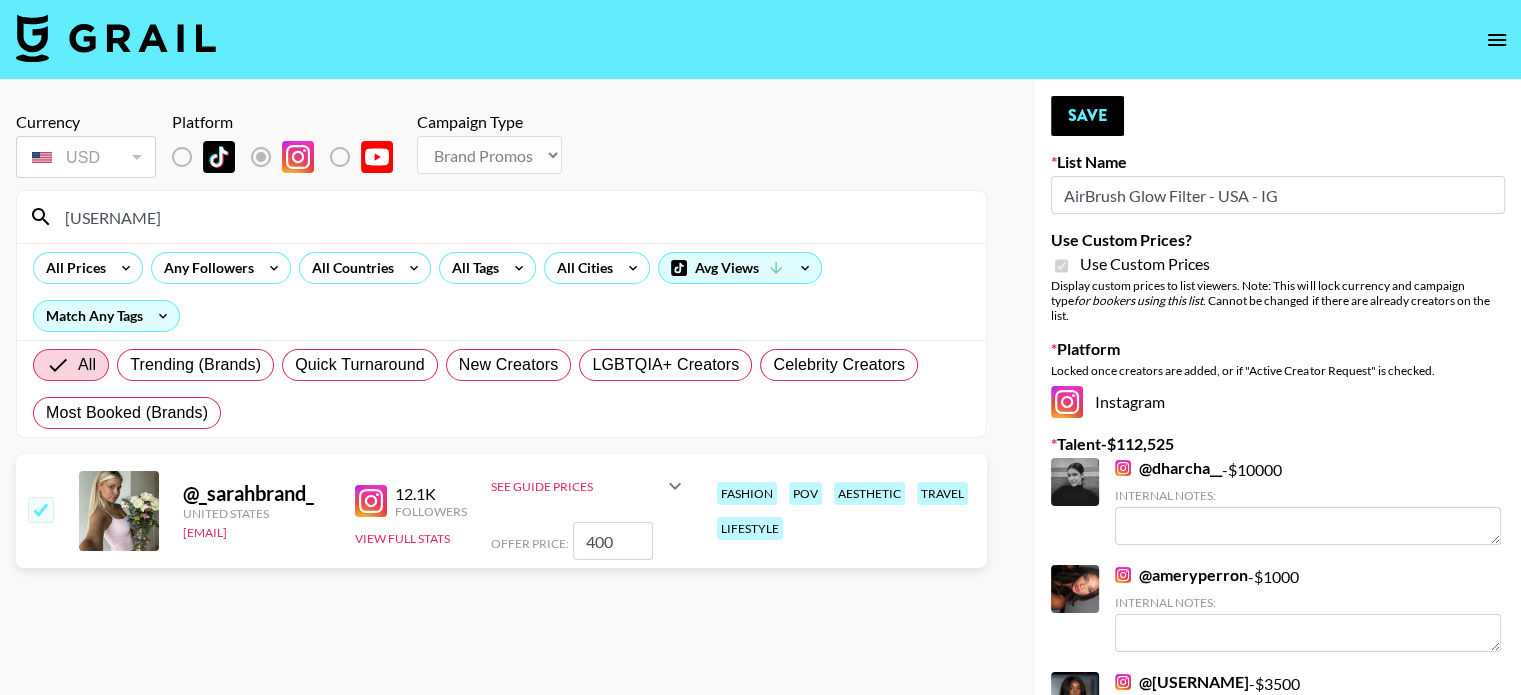 click on "[USERNAME]" at bounding box center [513, 217] 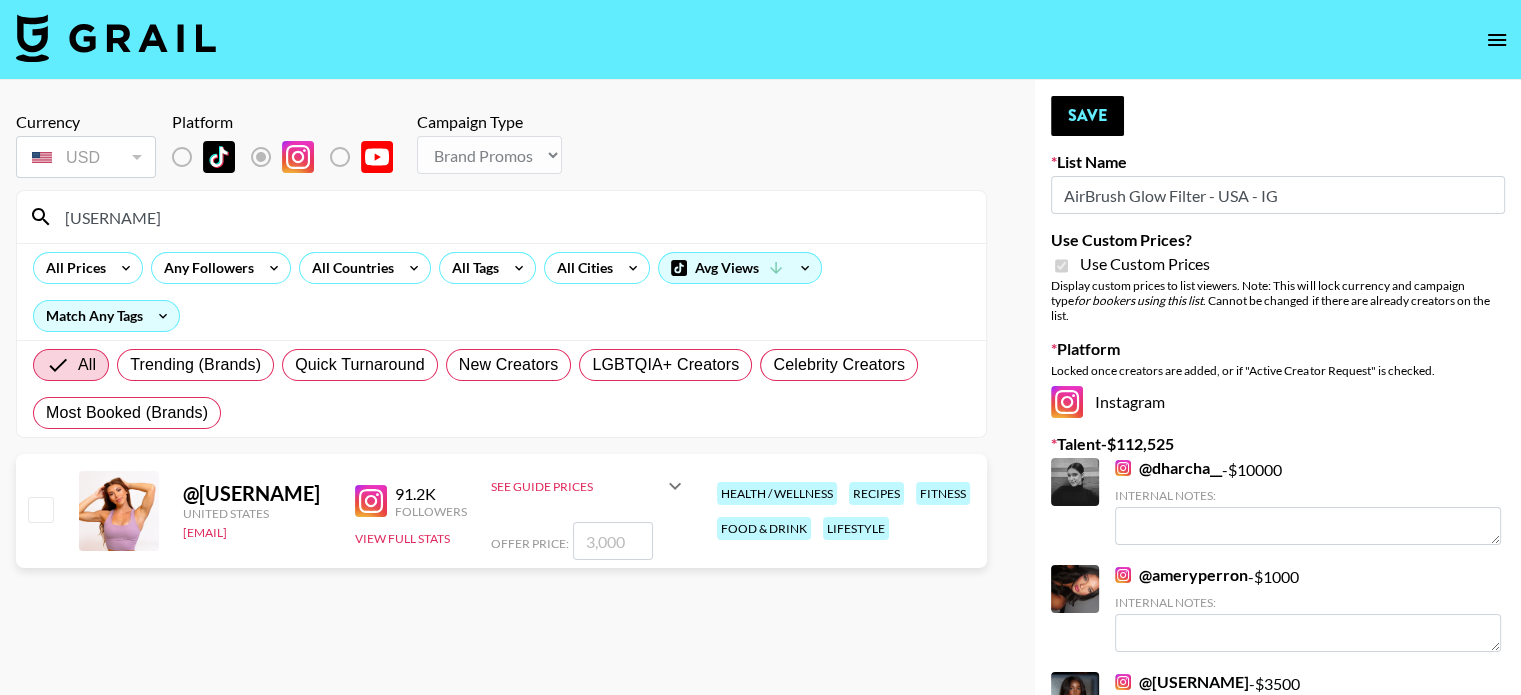 type on "[USERNAME]" 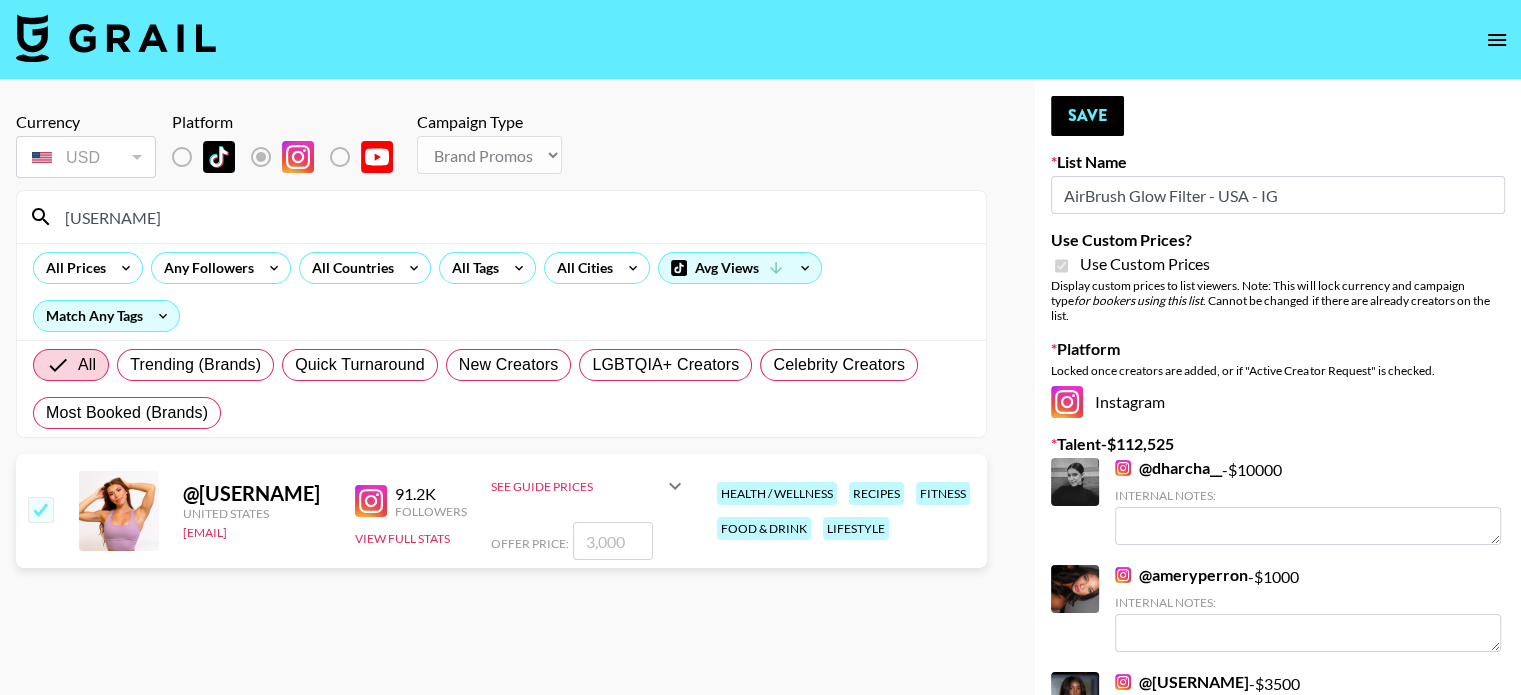 checkbox on "true" 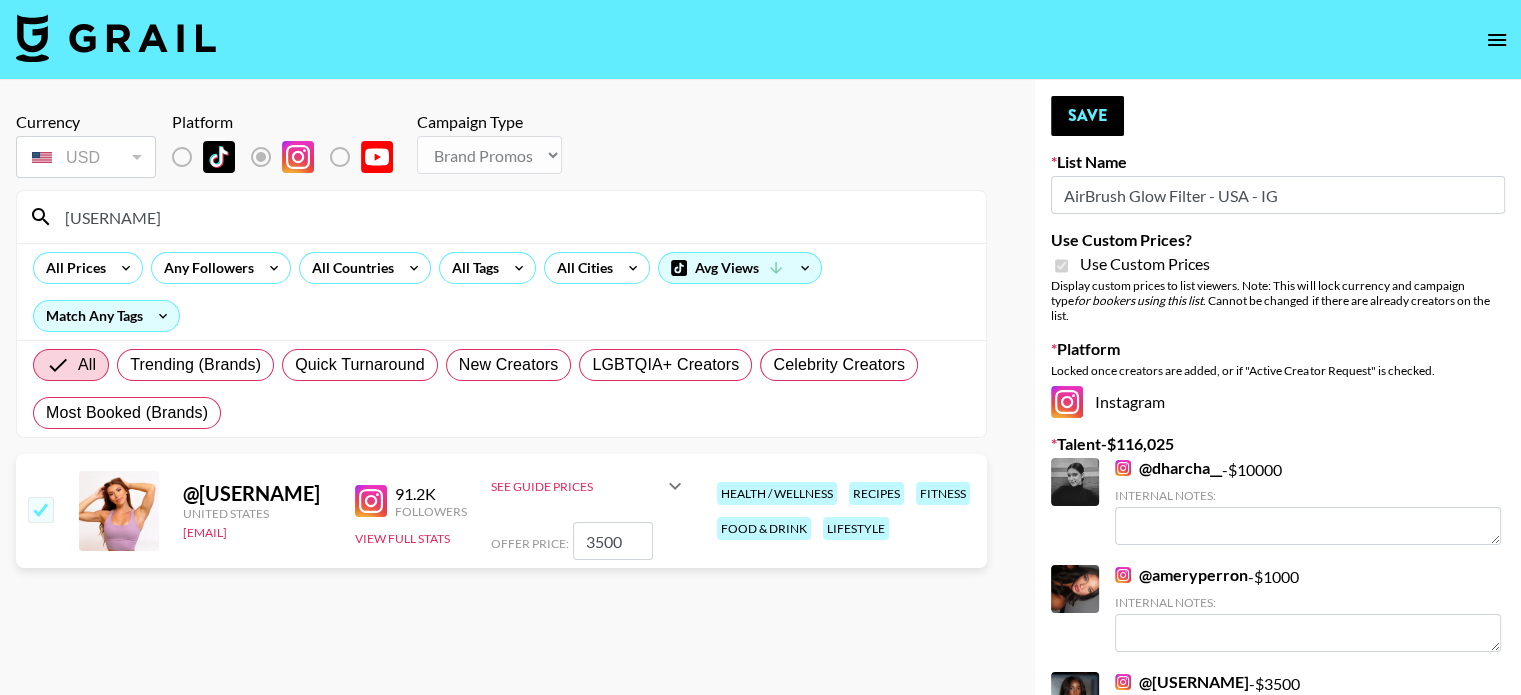 type on "3500" 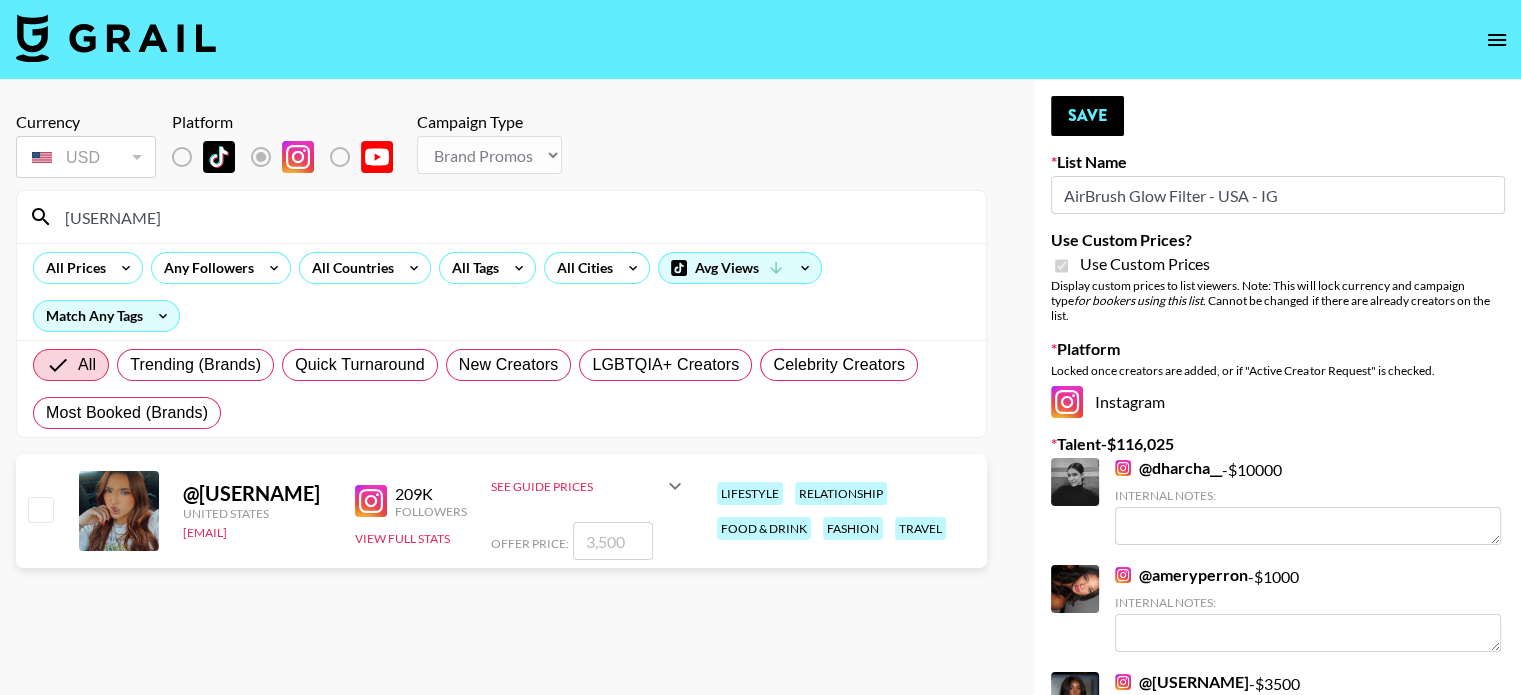 type on "[USERNAME]" 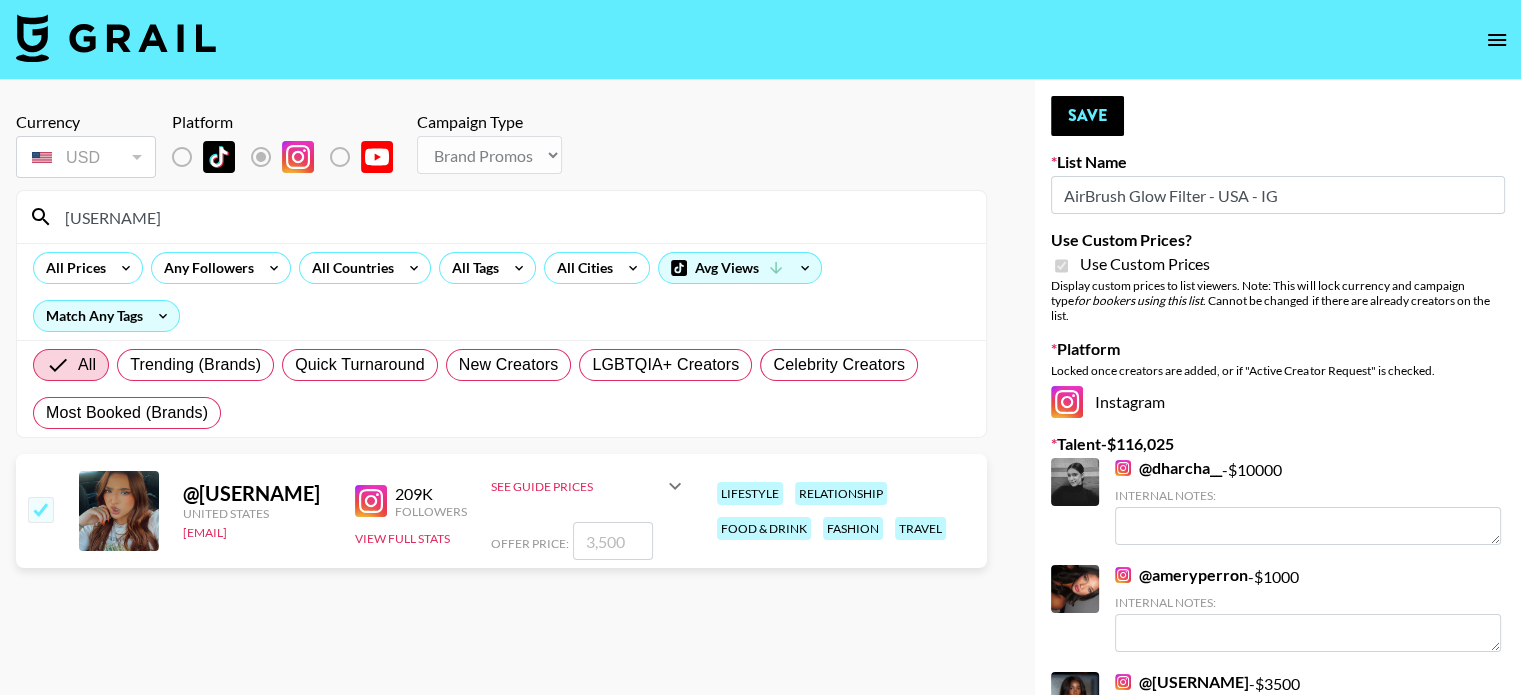 checkbox on "true" 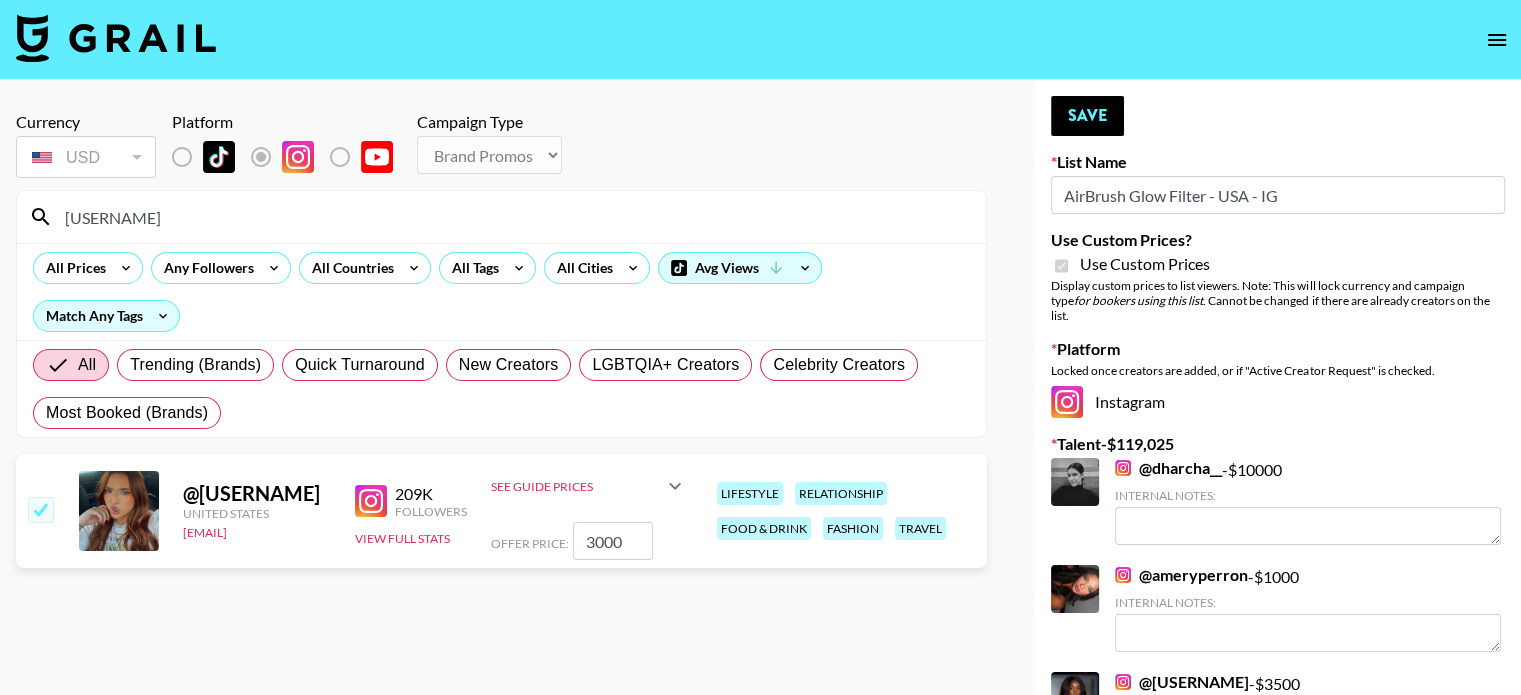 type on "3000" 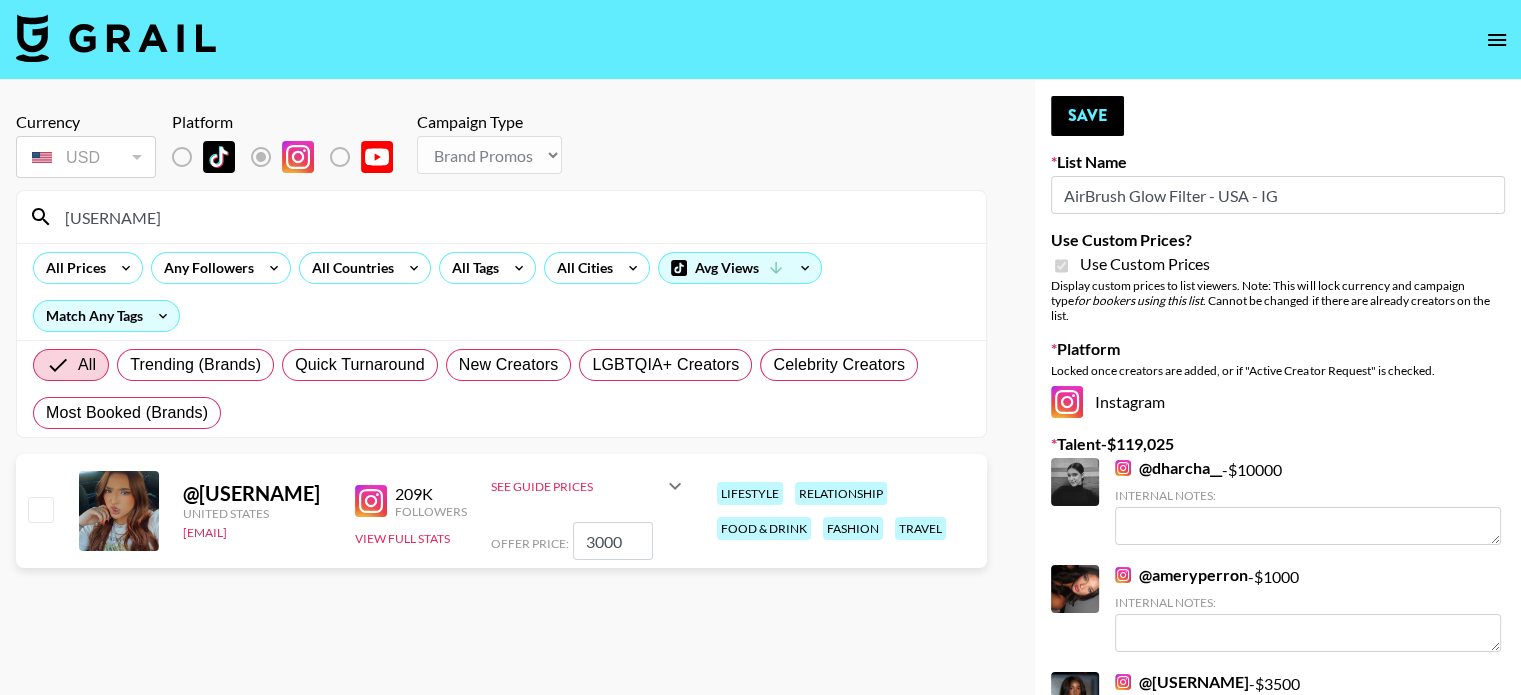 checkbox on "false" 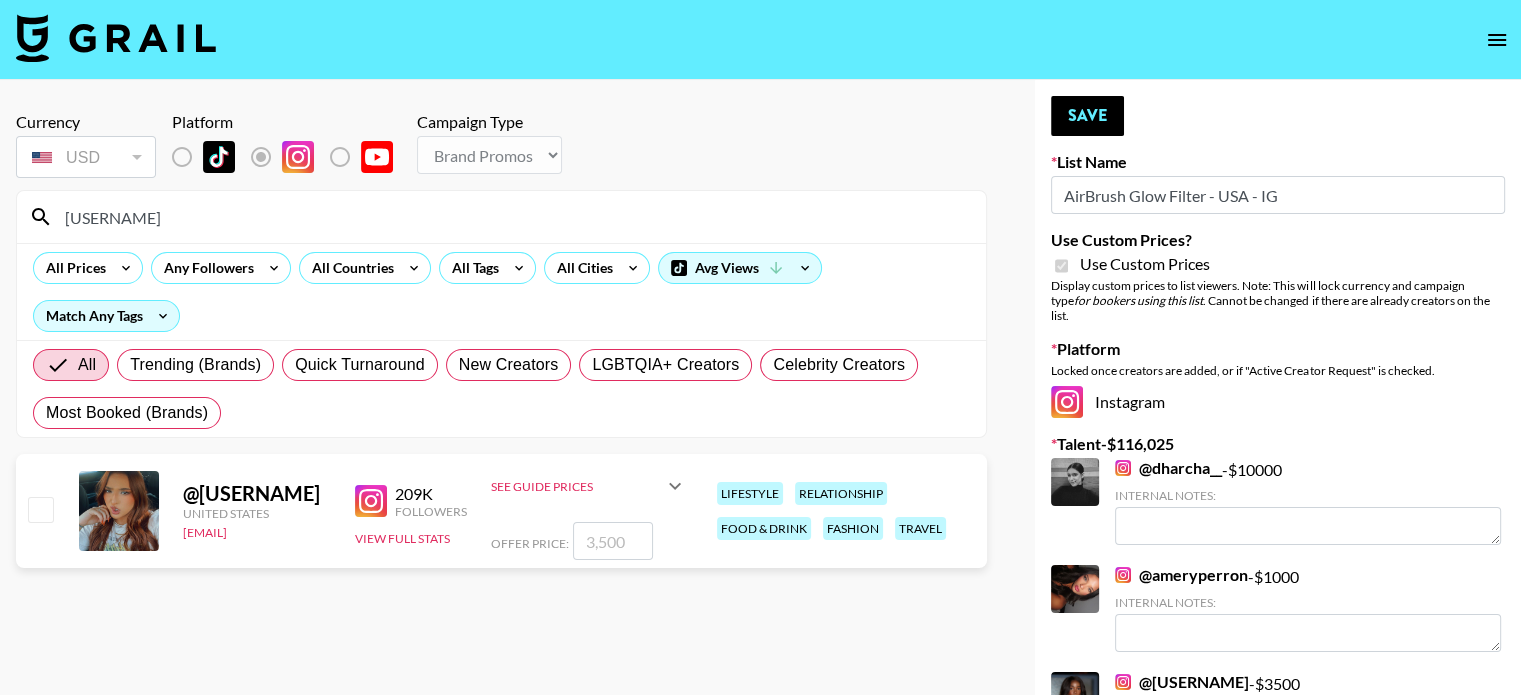 checkbox on "true" 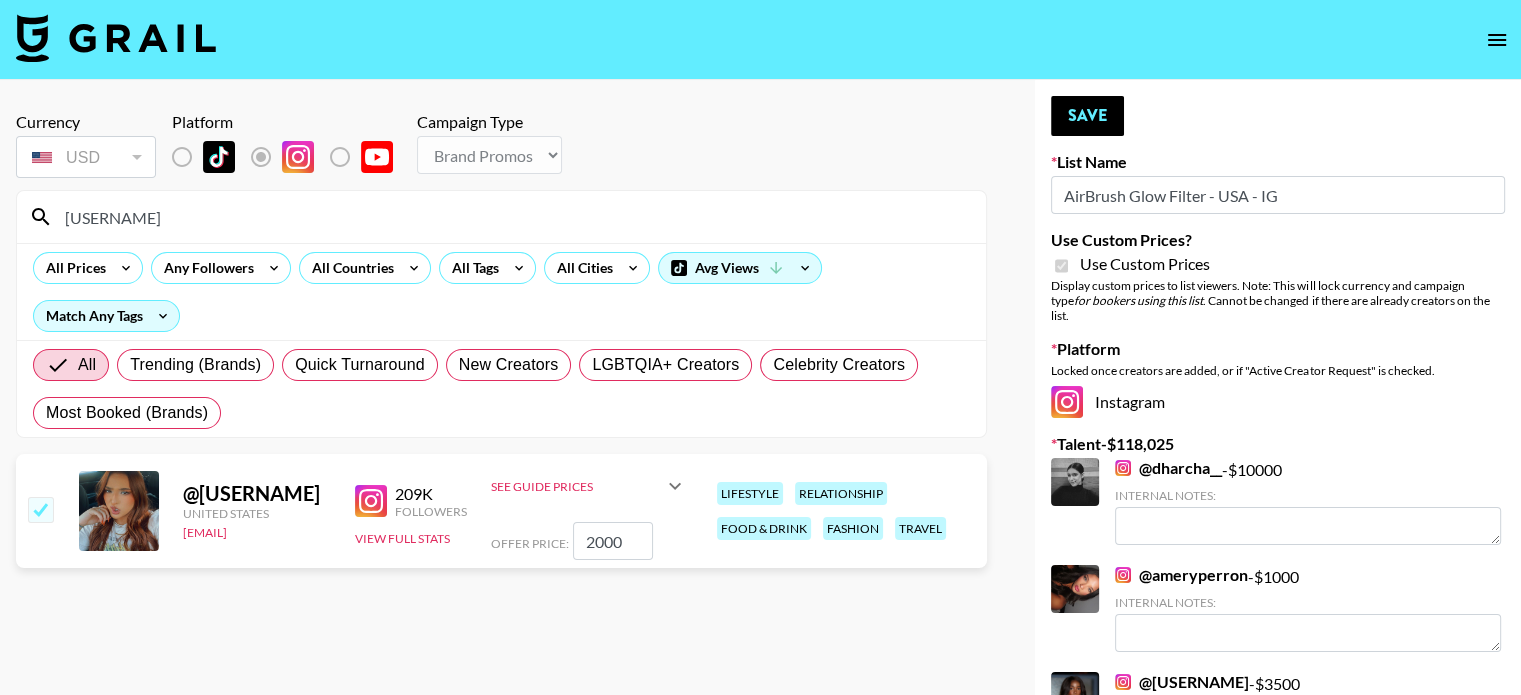 click on "Currency USD USD ​ Platform Campaign Type Choose Type... Song Promos Brand Promos [USERNAME] All Prices Any Followers All Countries All Tags All Cities Avg Views Match Any Tags All Trending (Brands) Quick Turnaround New Creators LGBTQIA+ Creators Celebrity Creators Most Booked (Brands) @ [USERNAME] [COUNTRY] [EMAIL] [FOLLOWERS] Followers View Full Stats See Guide Prices Grid Post: $ 2,000 Reel: $ 3,500 3-Frame Story: $ 900 Offer Price: 2000 lifestyle relationship food & drink fashion travel" at bounding box center [501, 1989] 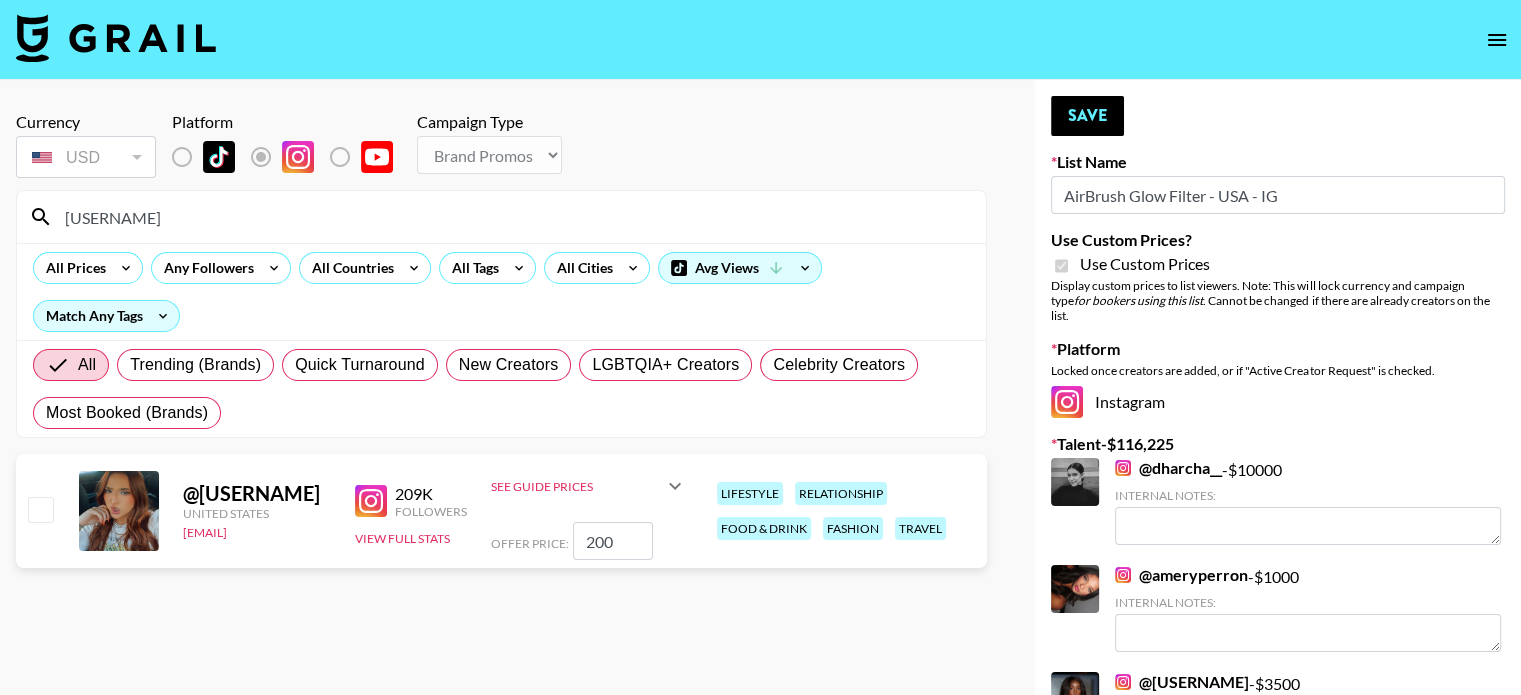 checkbox on "false" 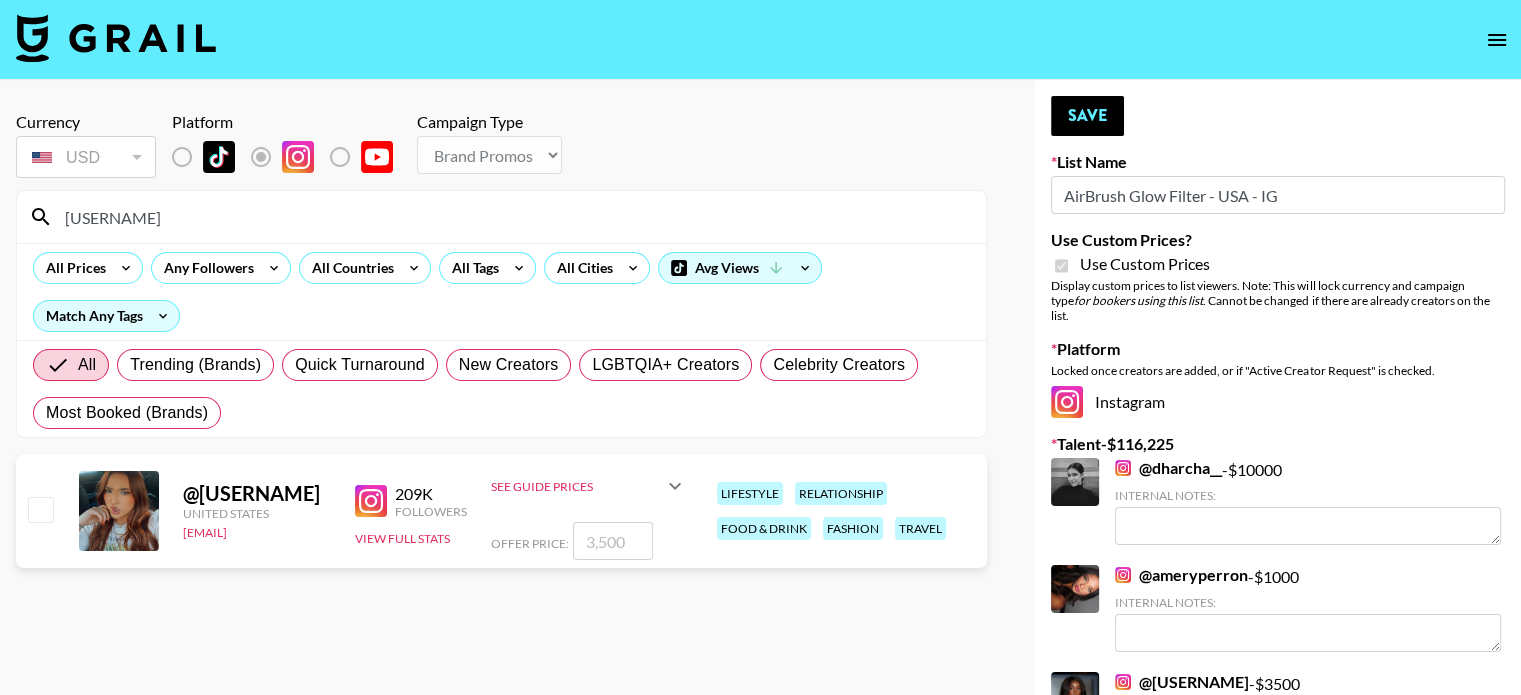checkbox on "true" 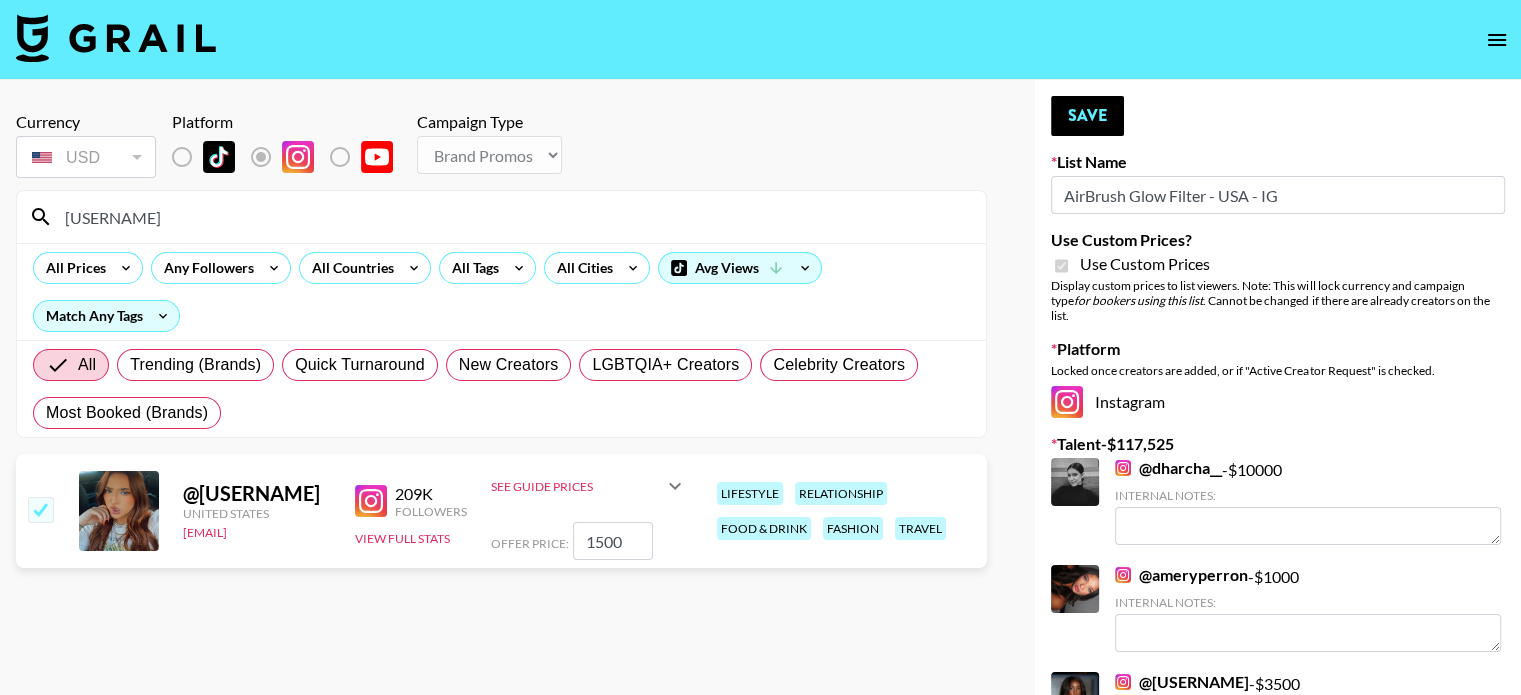 type on "1500" 